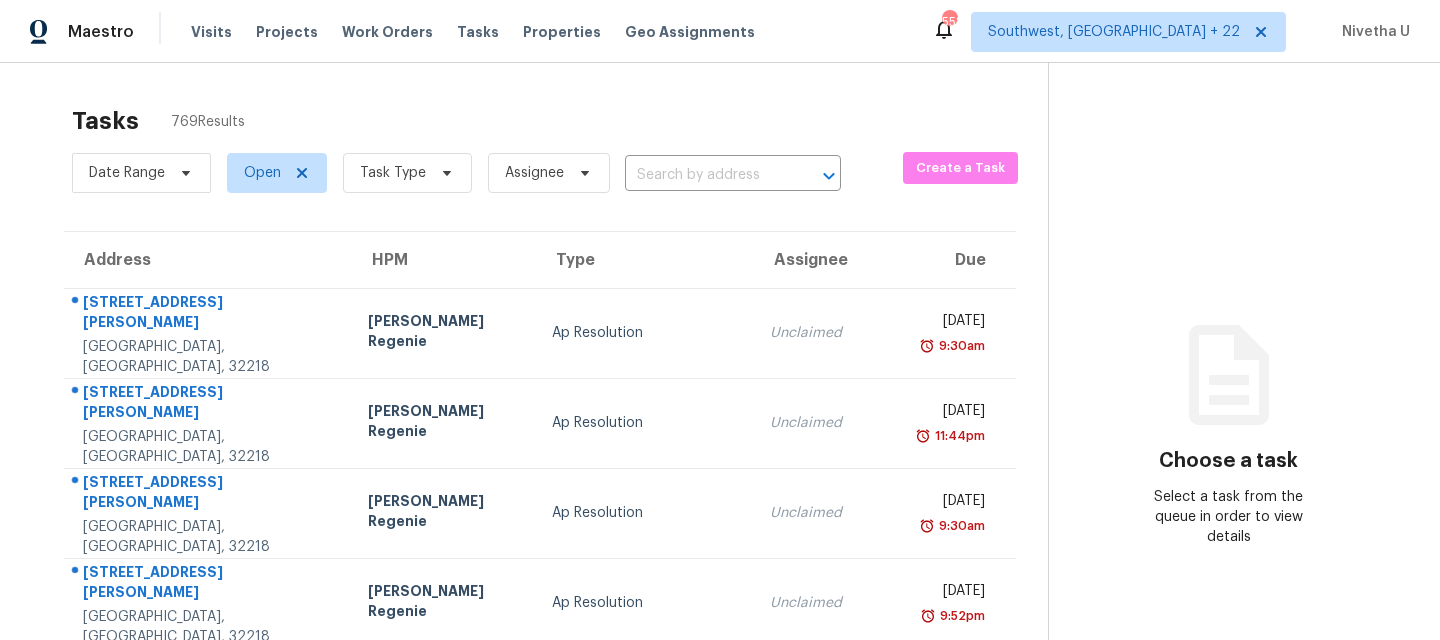 scroll, scrollTop: 0, scrollLeft: 0, axis: both 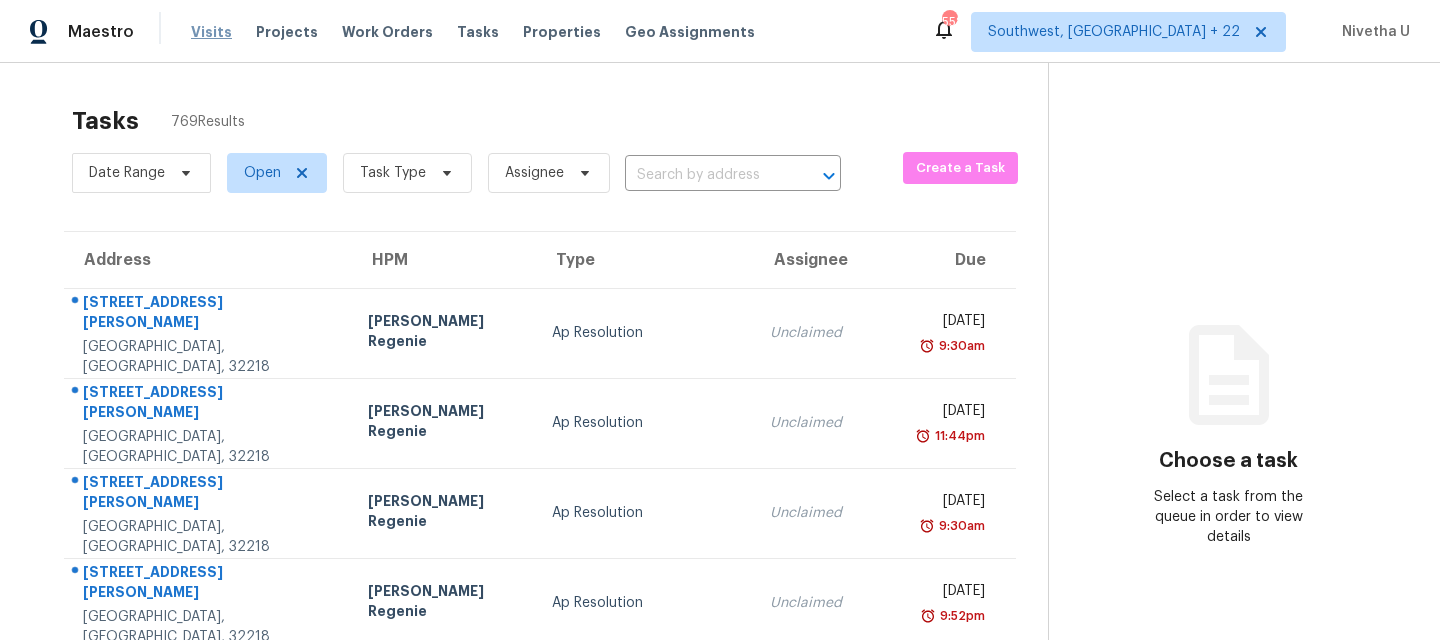 click on "Visits" at bounding box center (211, 32) 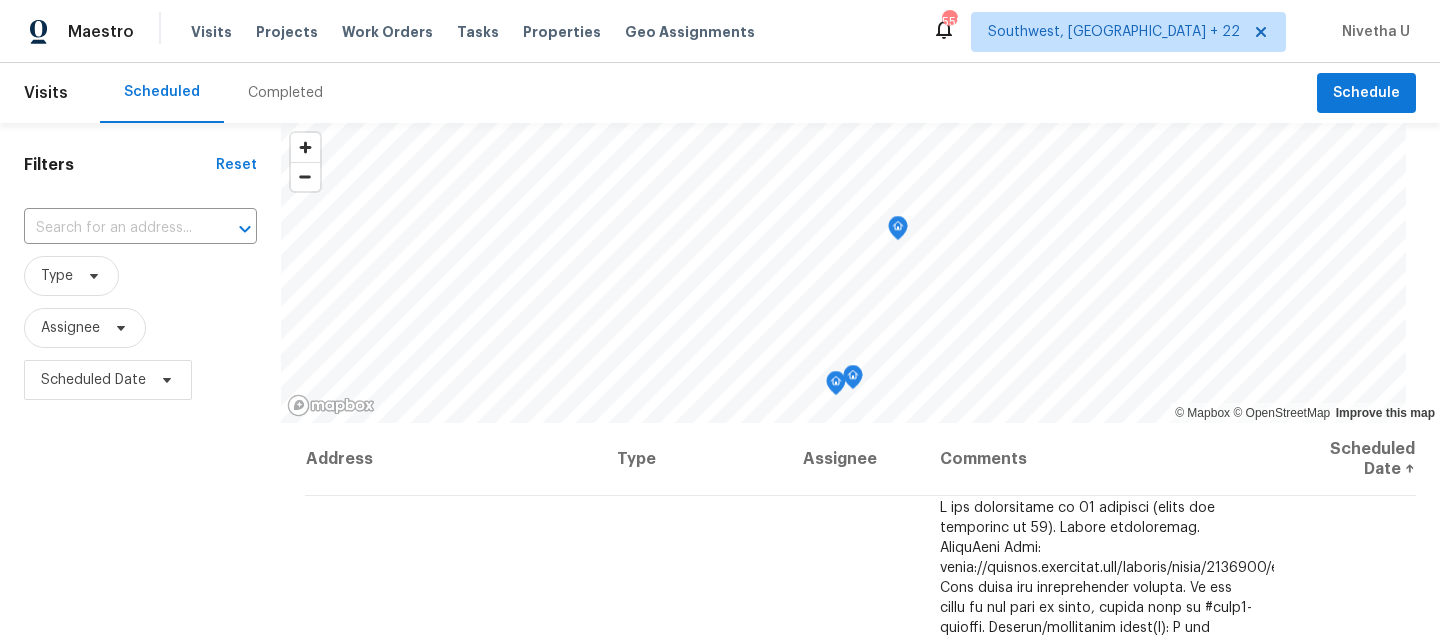 click on "Completed" at bounding box center (285, 93) 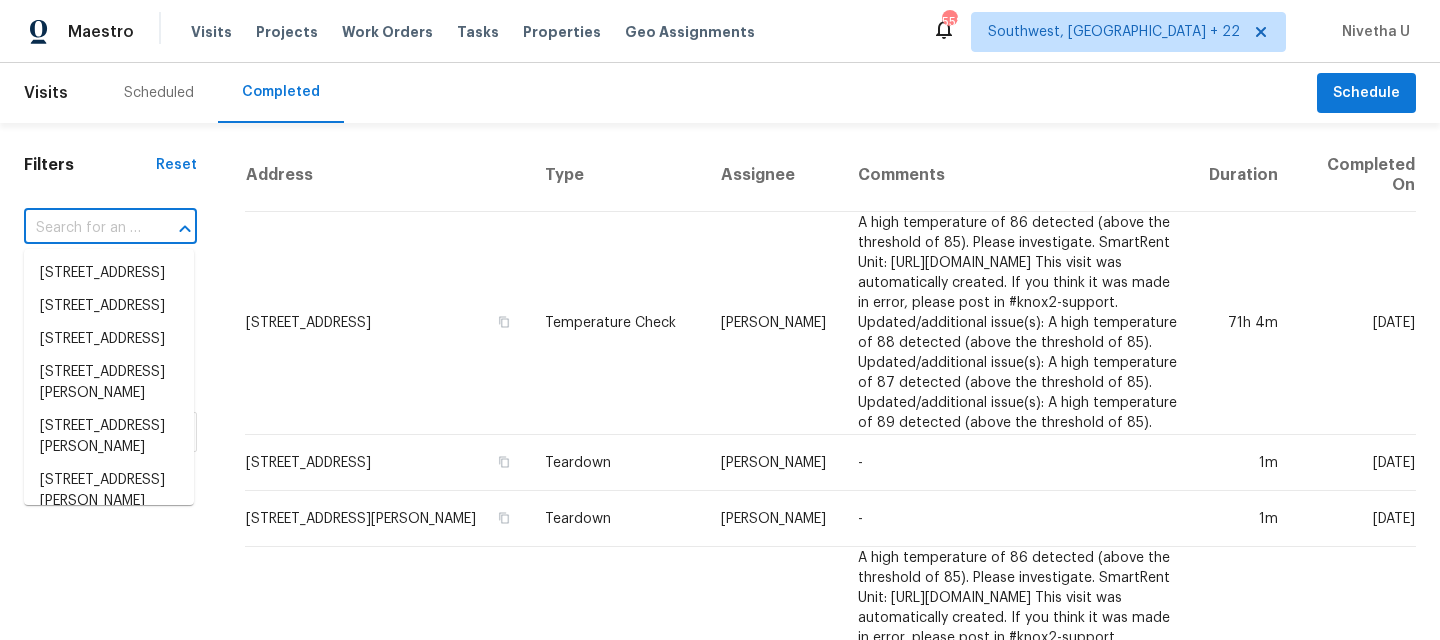 click at bounding box center (82, 228) 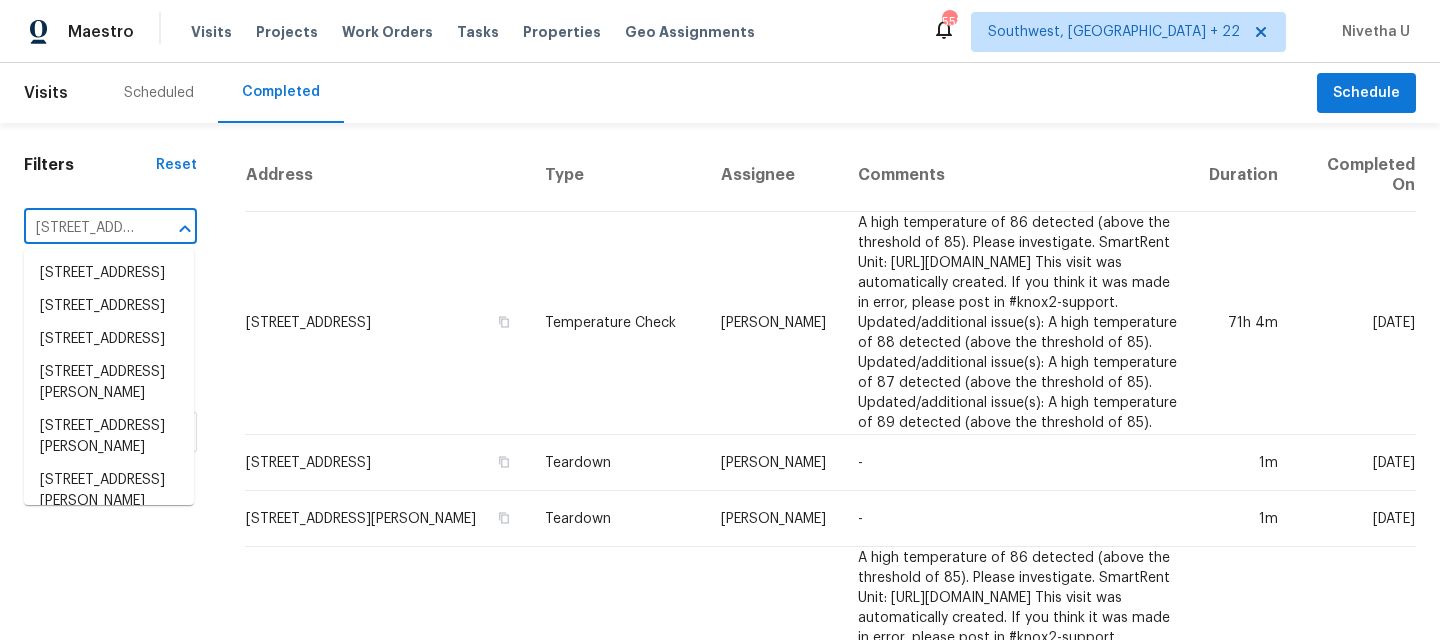 scroll, scrollTop: 0, scrollLeft: 179, axis: horizontal 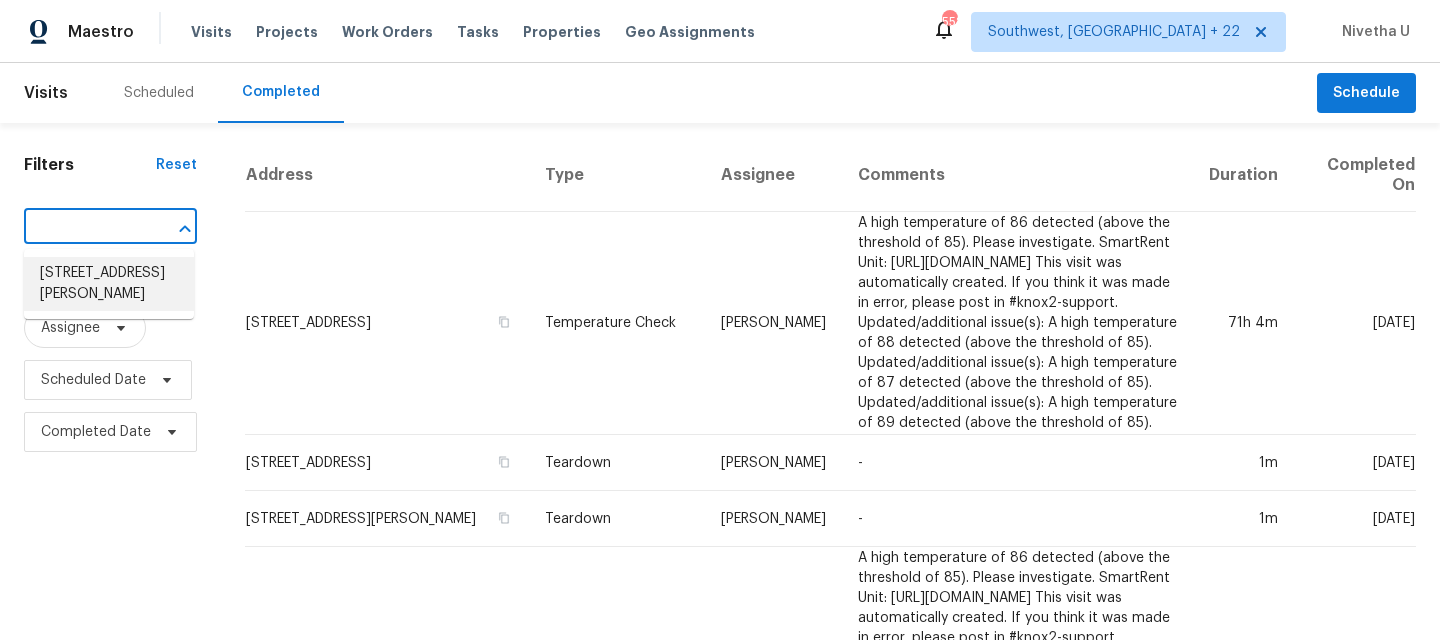 click on "[STREET_ADDRESS][PERSON_NAME]" at bounding box center (109, 284) 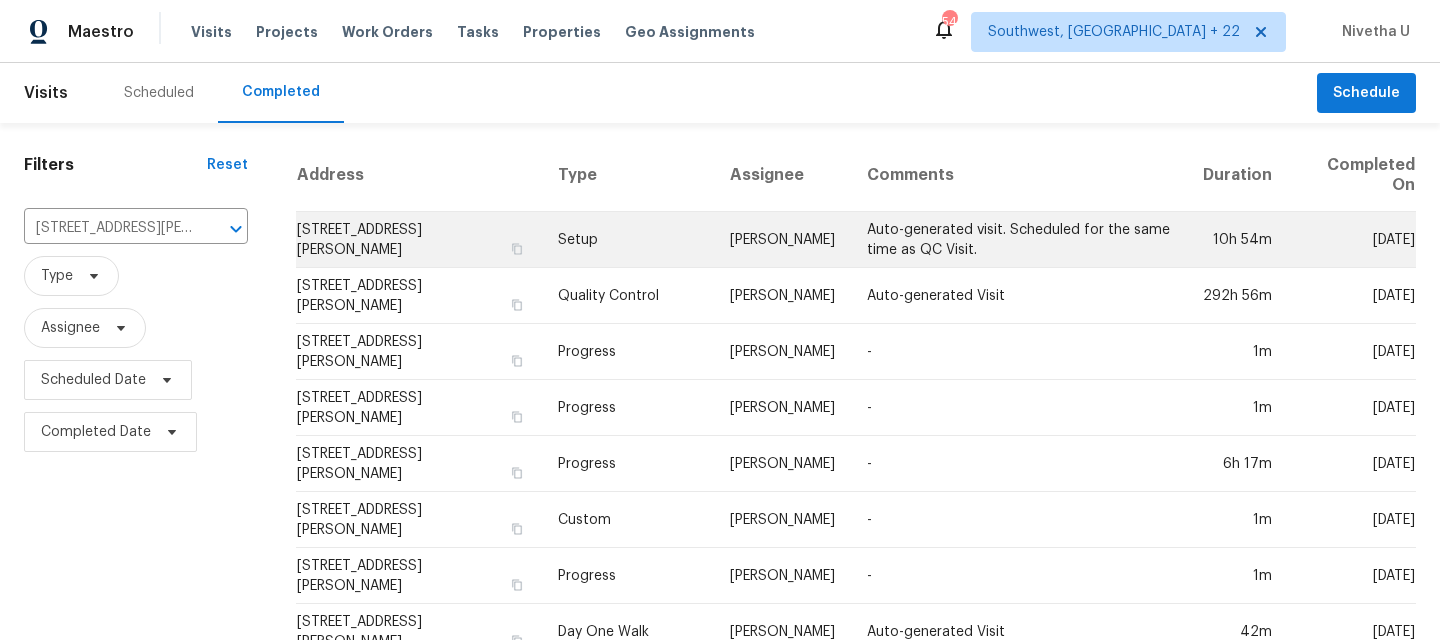 click on "Setup" at bounding box center [628, 240] 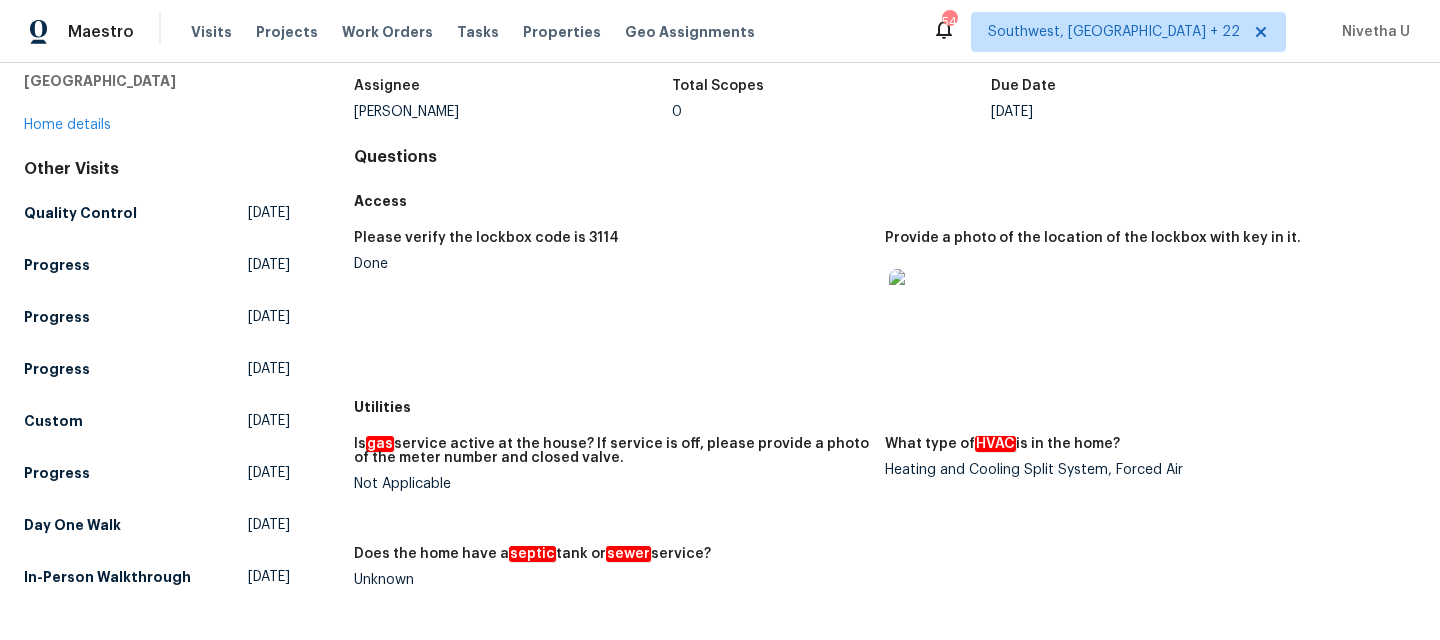scroll, scrollTop: 157, scrollLeft: 0, axis: vertical 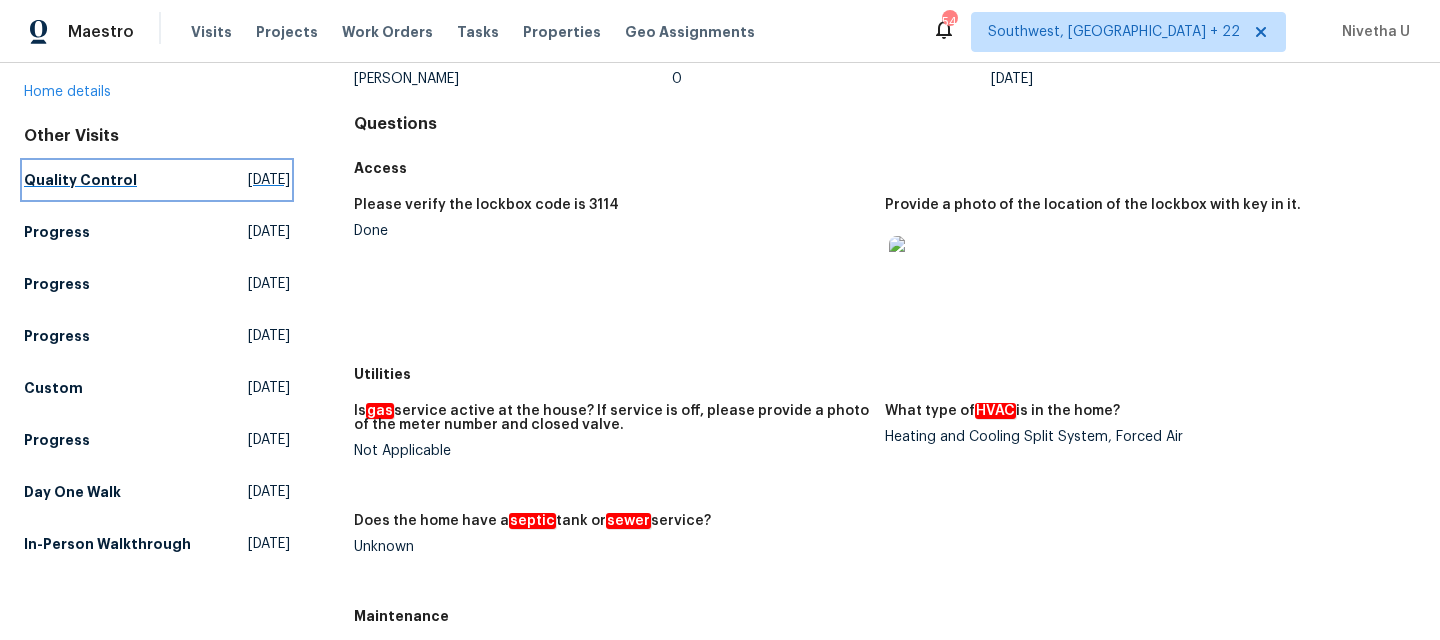 click on "Quality Control" at bounding box center [80, 180] 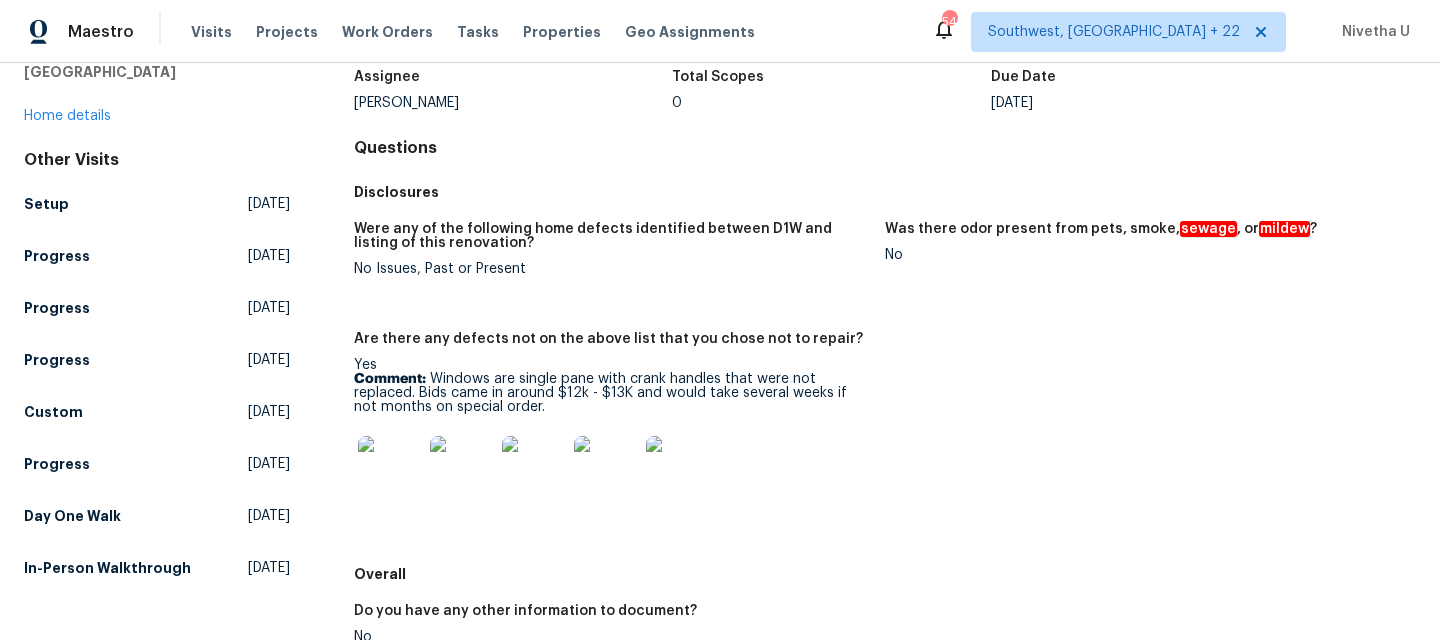 scroll, scrollTop: 194, scrollLeft: 0, axis: vertical 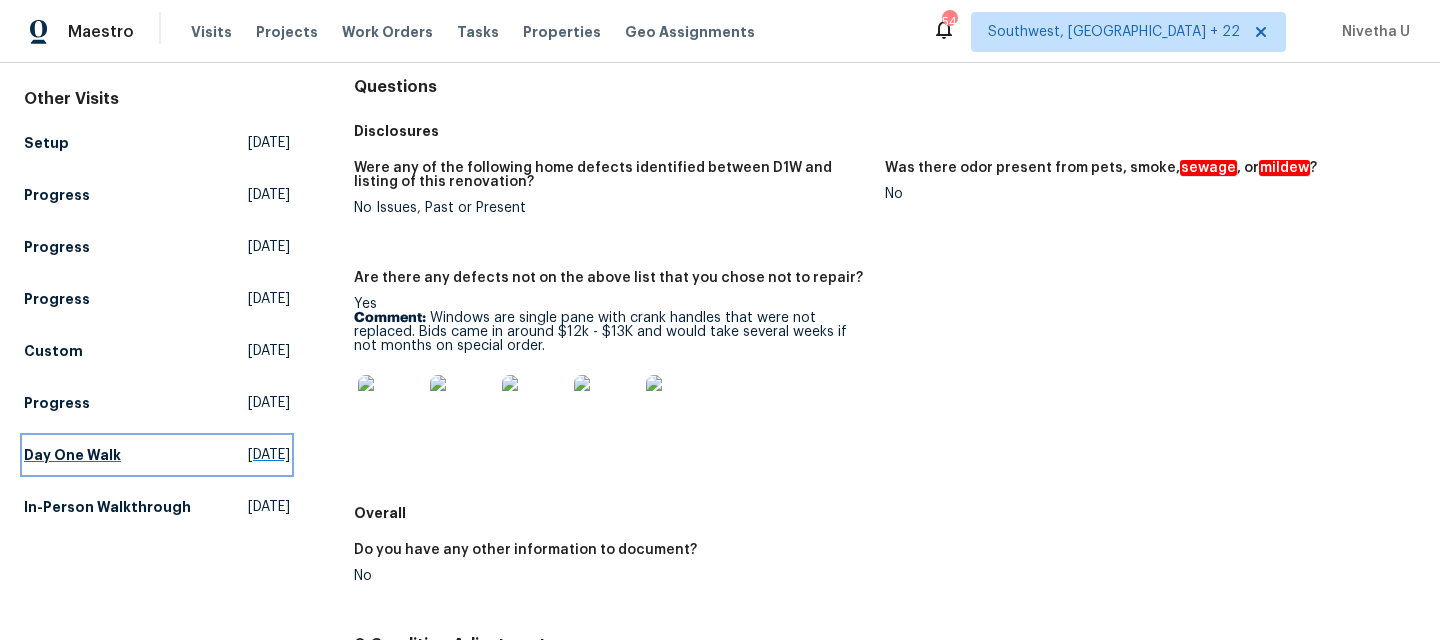 click on "Day One Walk" at bounding box center (72, 455) 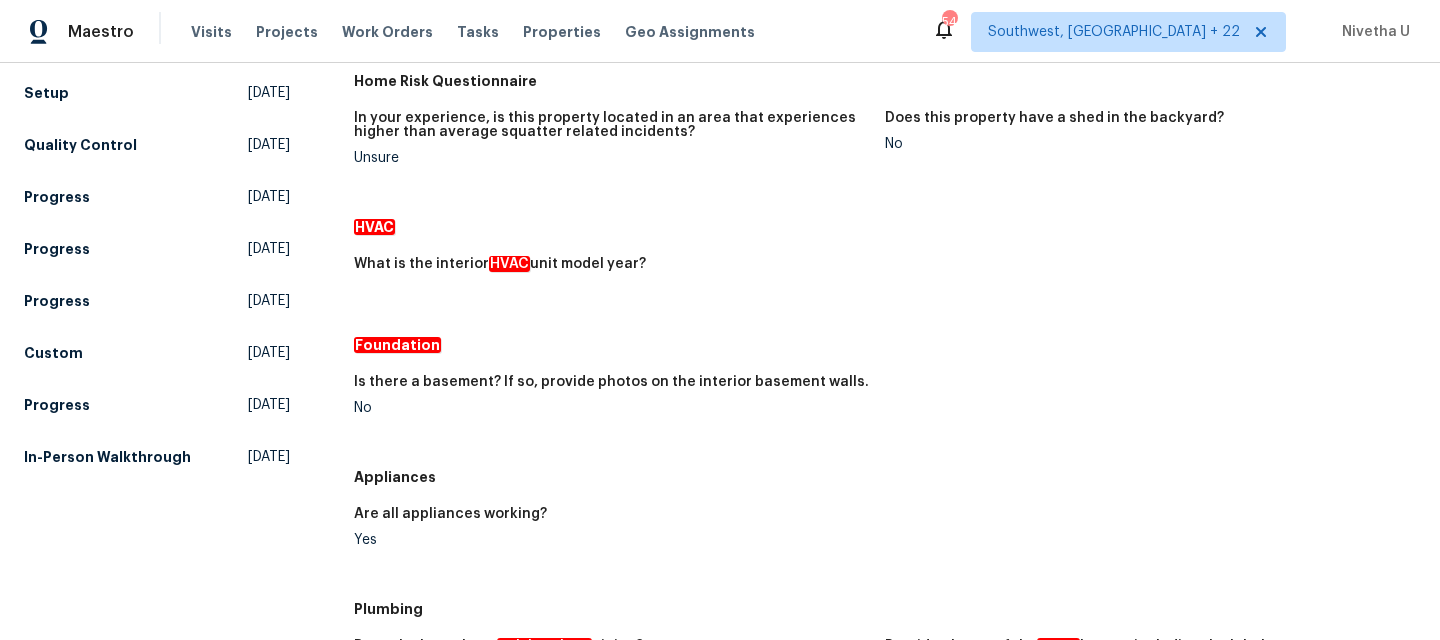 scroll, scrollTop: 243, scrollLeft: 0, axis: vertical 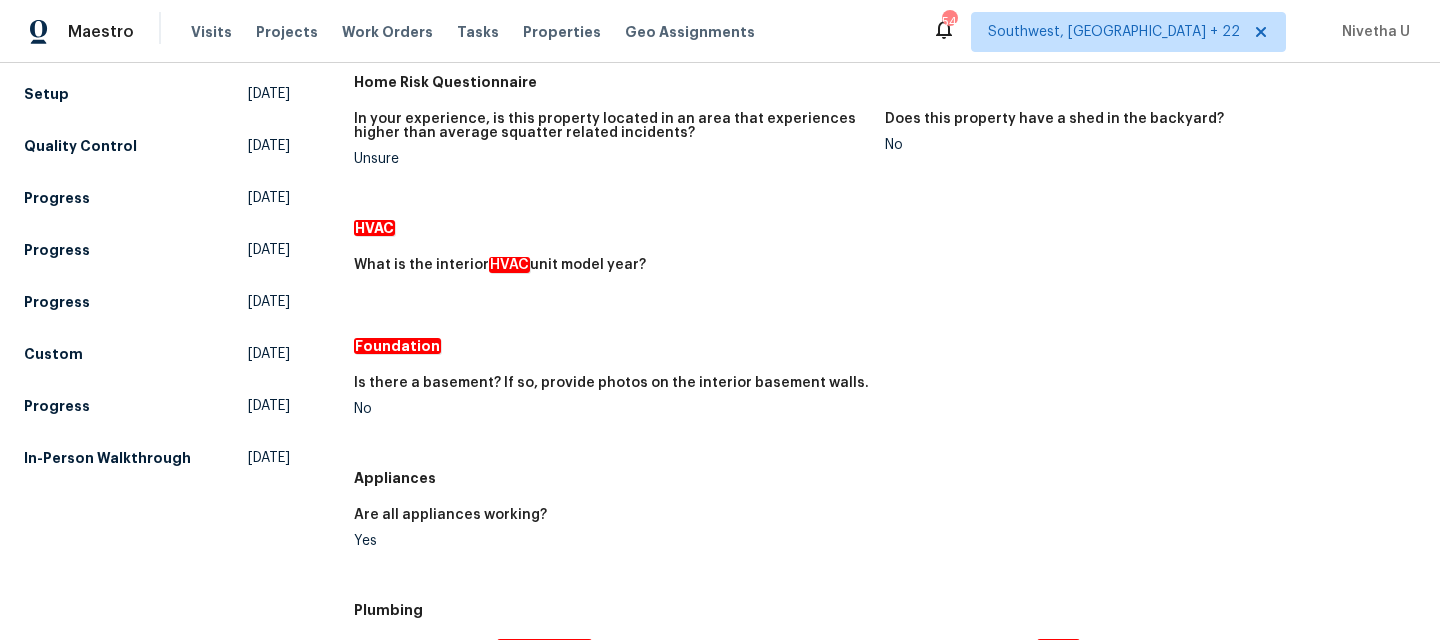 click on "All visits [STREET_ADDRESS][PERSON_NAME] Home details Other Visits Setup [DATE] Quality Control [DATE] Progress [DATE] Progress [DATE] Progress [DATE] Custom [DATE] Progress [DATE] In-Person Walkthrough [DATE] Day One Walk Completed:  [DATE] 17:58 PM  to   [DATE] 18:40 PM Assignee [PERSON_NAME] Total Scopes 0 Due Date [DATE] Questions Home Risk Questionnaire In your experience, is this property located in an area that experiences higher than average squatter related incidents? Unsure Does this property have a shed in the backyard? No HVAC What is the interior  HVAC  unit model year? Foundation Is there a basement? If so, provide photos on the interior basement walls. No Appliances Are all appliances working? Yes Plumbing Does the home have  polybutylene  piping? No Provide photos of the  water  heater, including the label. Roof  & Siding Disclosure Verification None of the above Water  Heater Type HVAC" at bounding box center (720, 351) 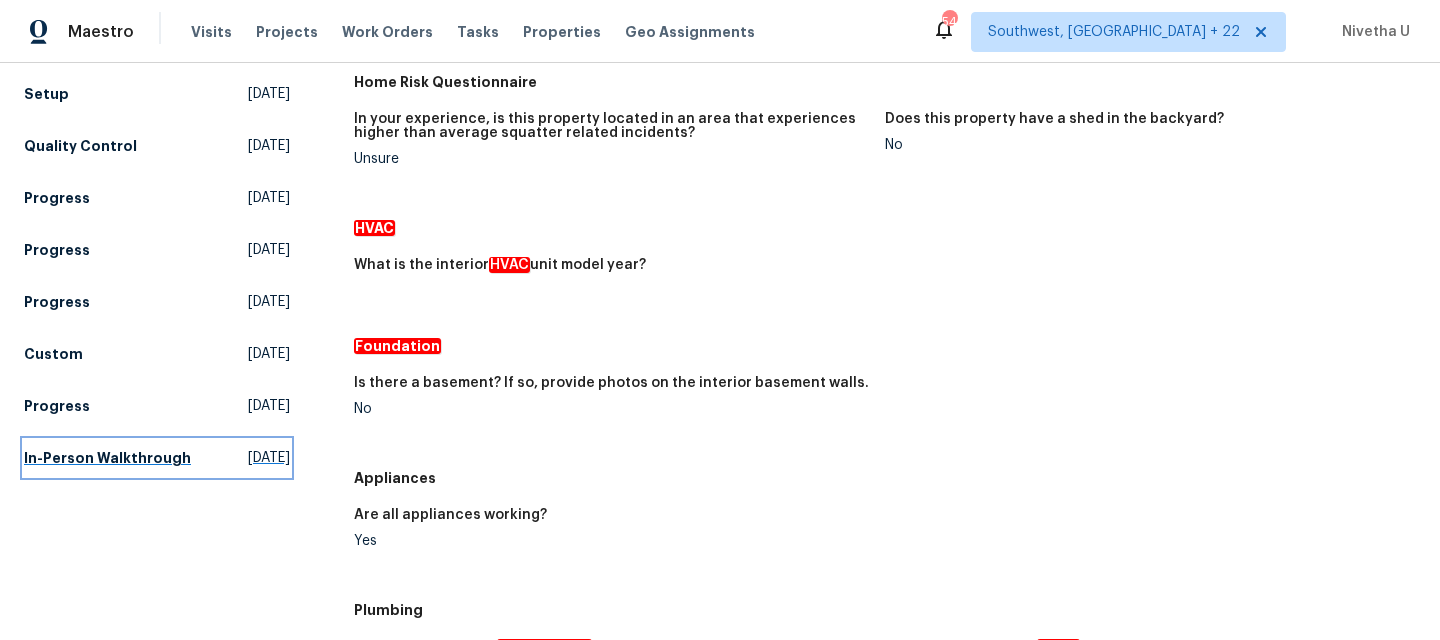 click on "In-Person Walkthrough" at bounding box center (107, 458) 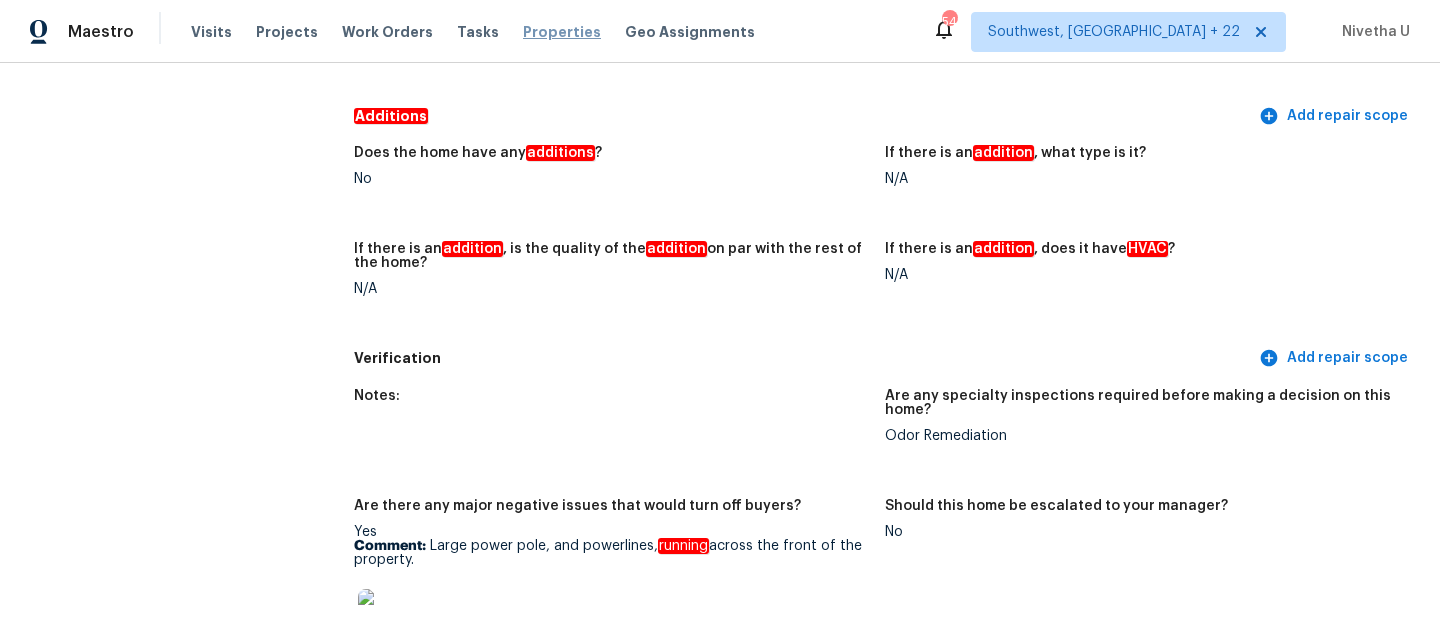 scroll, scrollTop: 4371, scrollLeft: 0, axis: vertical 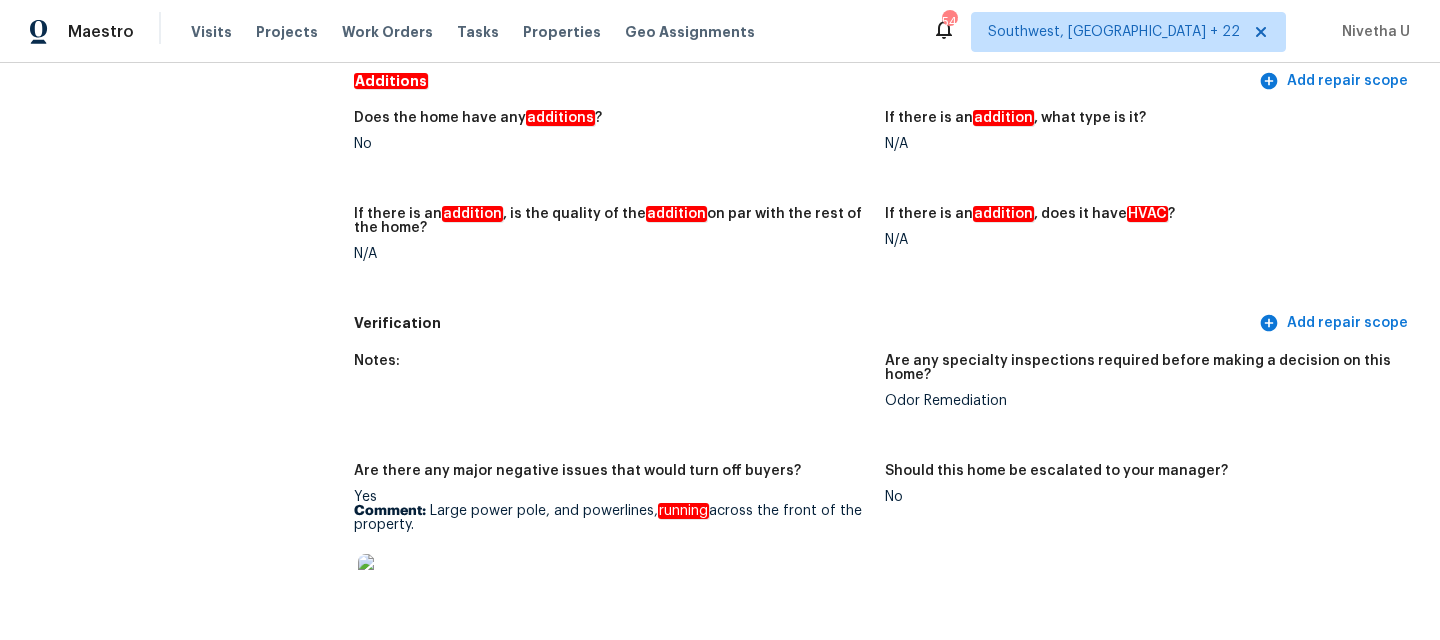 click at bounding box center (390, 586) 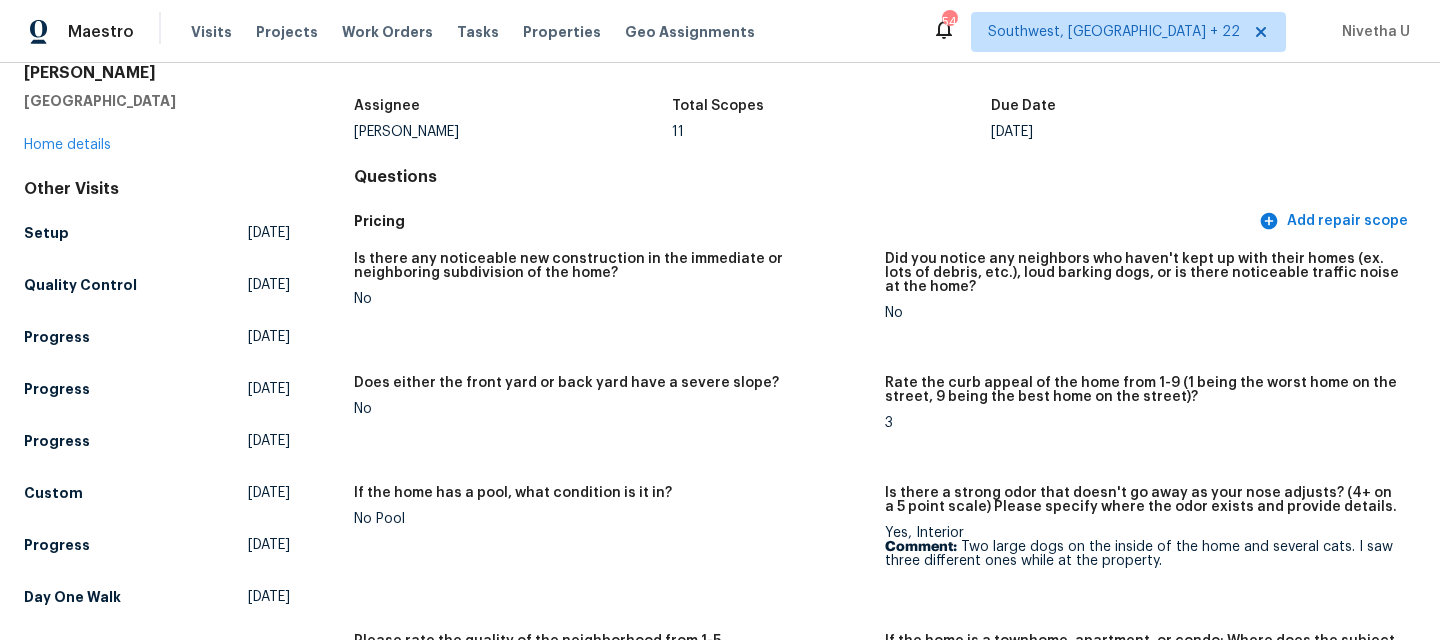 scroll, scrollTop: 0, scrollLeft: 0, axis: both 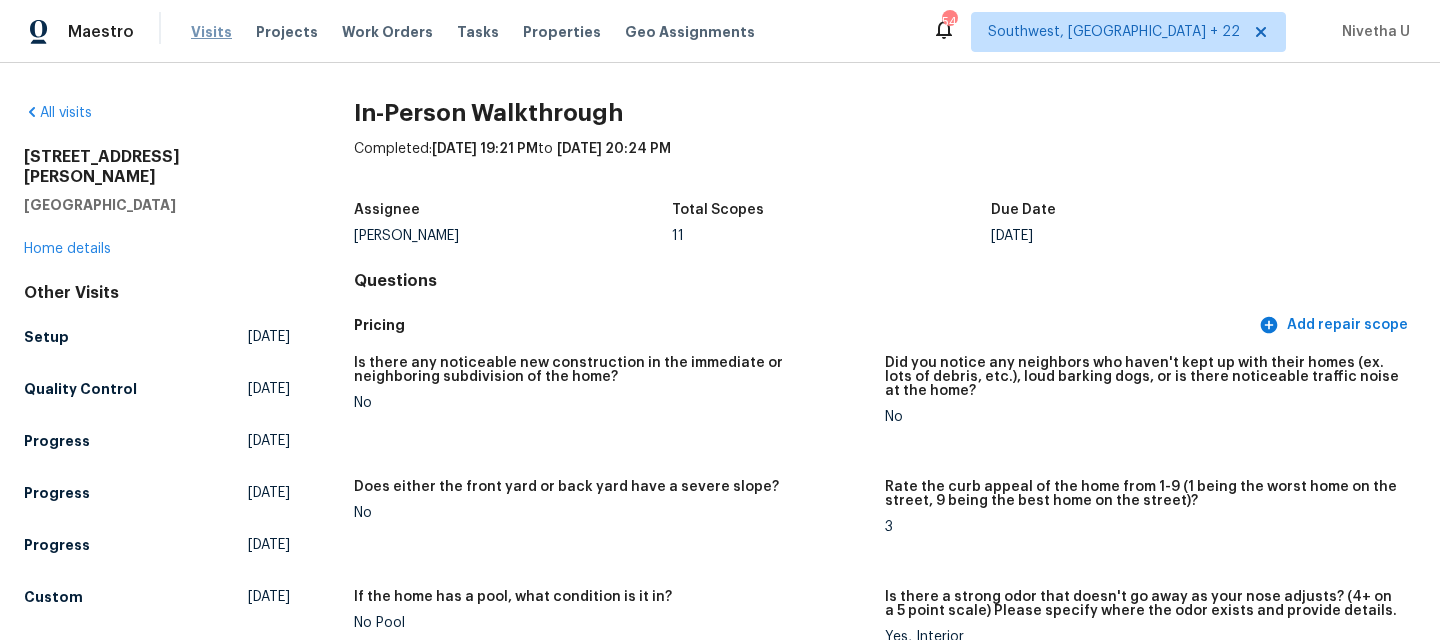 click on "Visits" at bounding box center (211, 32) 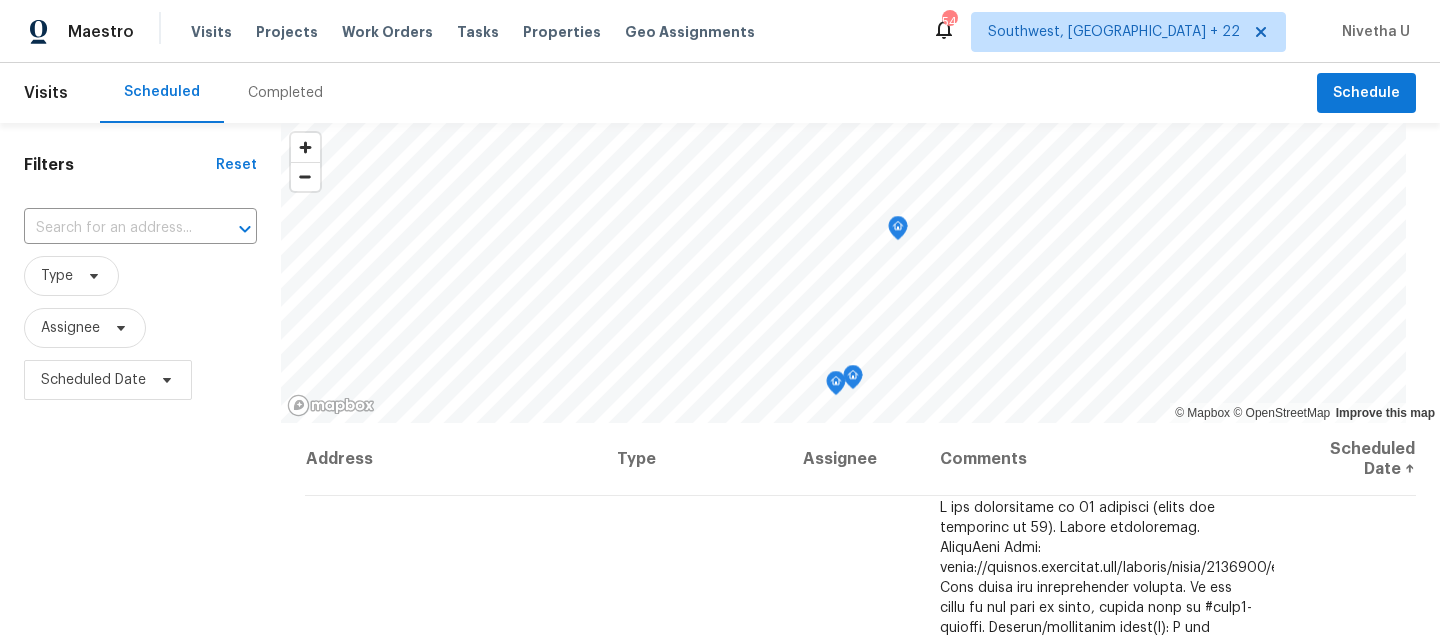 click on "Completed" at bounding box center [285, 93] 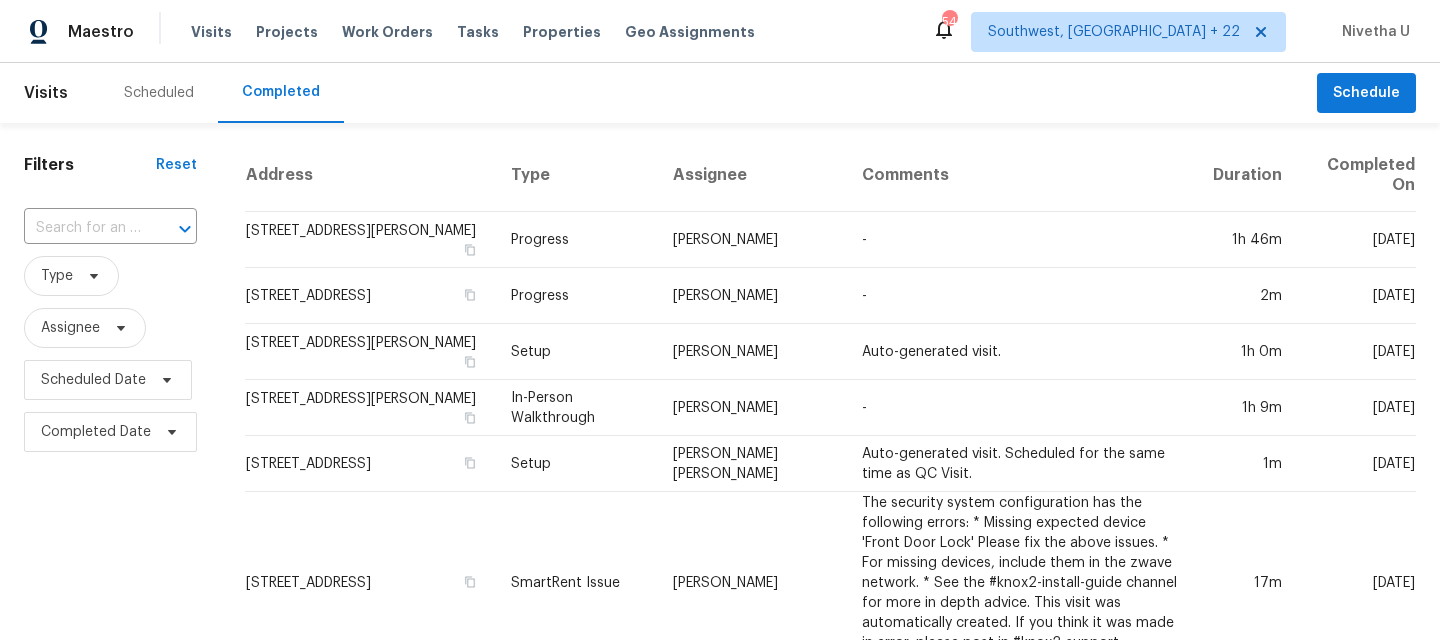 click at bounding box center [82, 228] 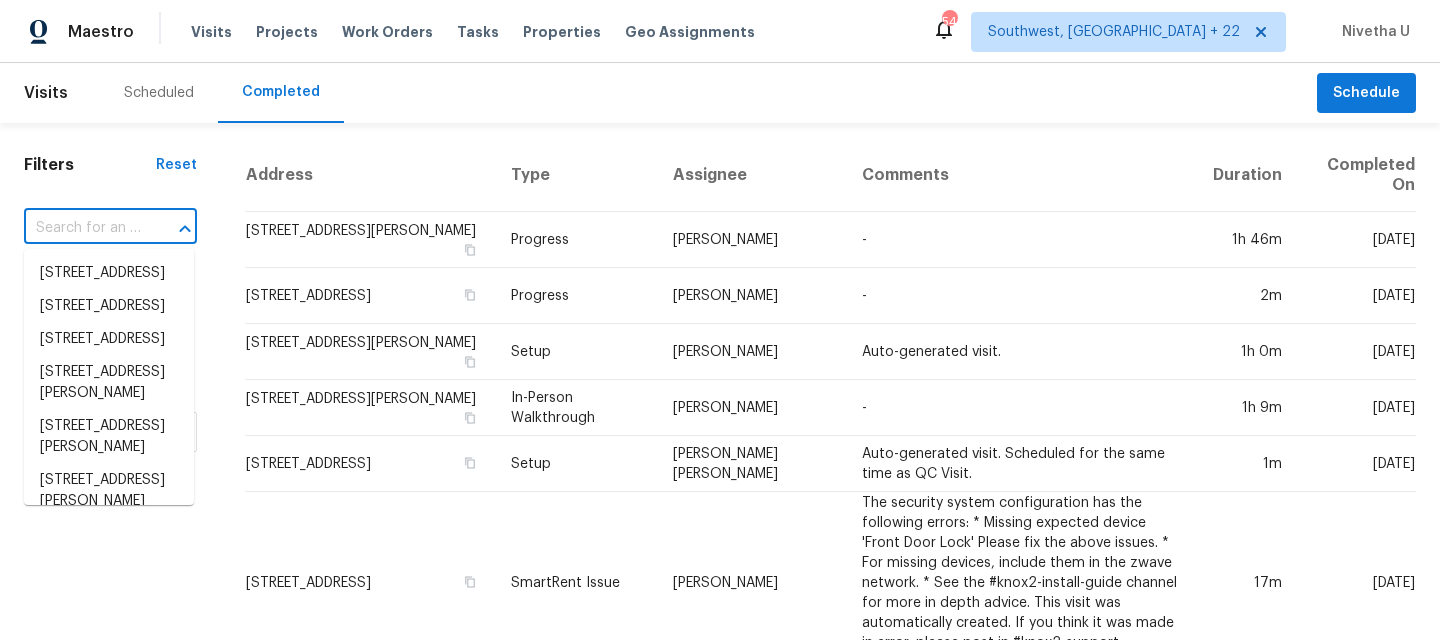 paste on "[STREET_ADDRESS][PERSON_NAME]" 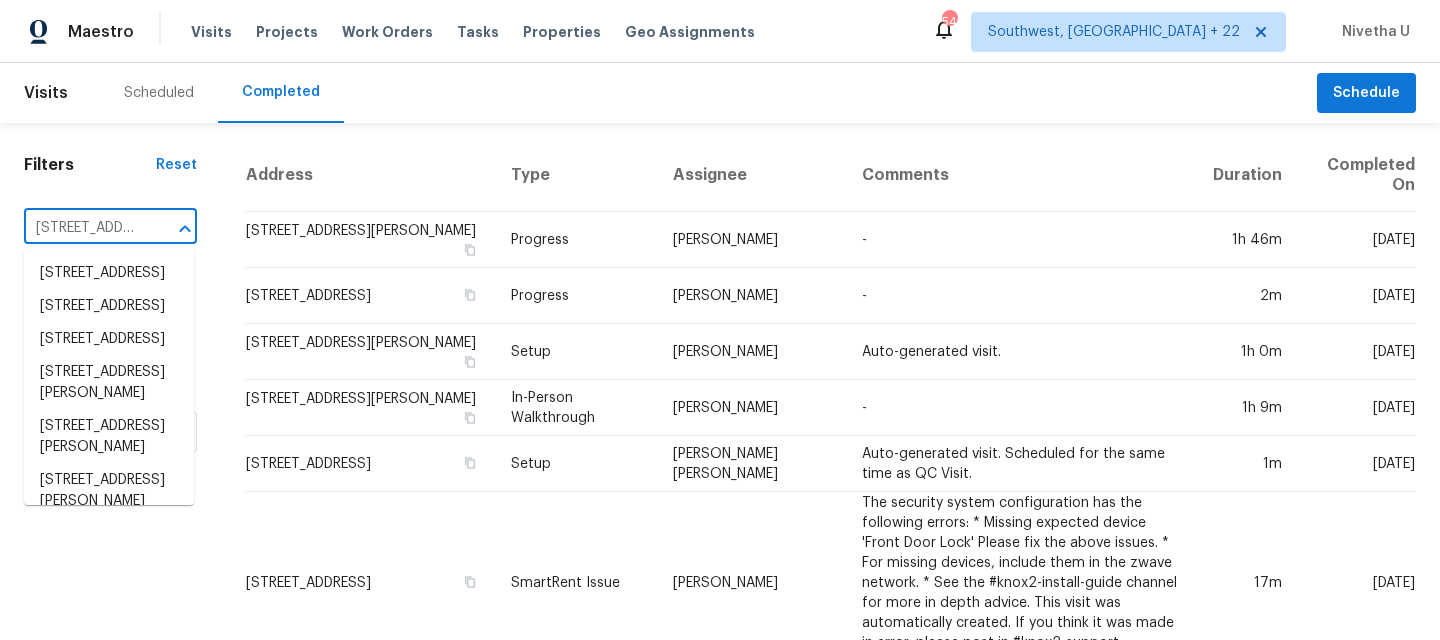 scroll, scrollTop: 0, scrollLeft: 136, axis: horizontal 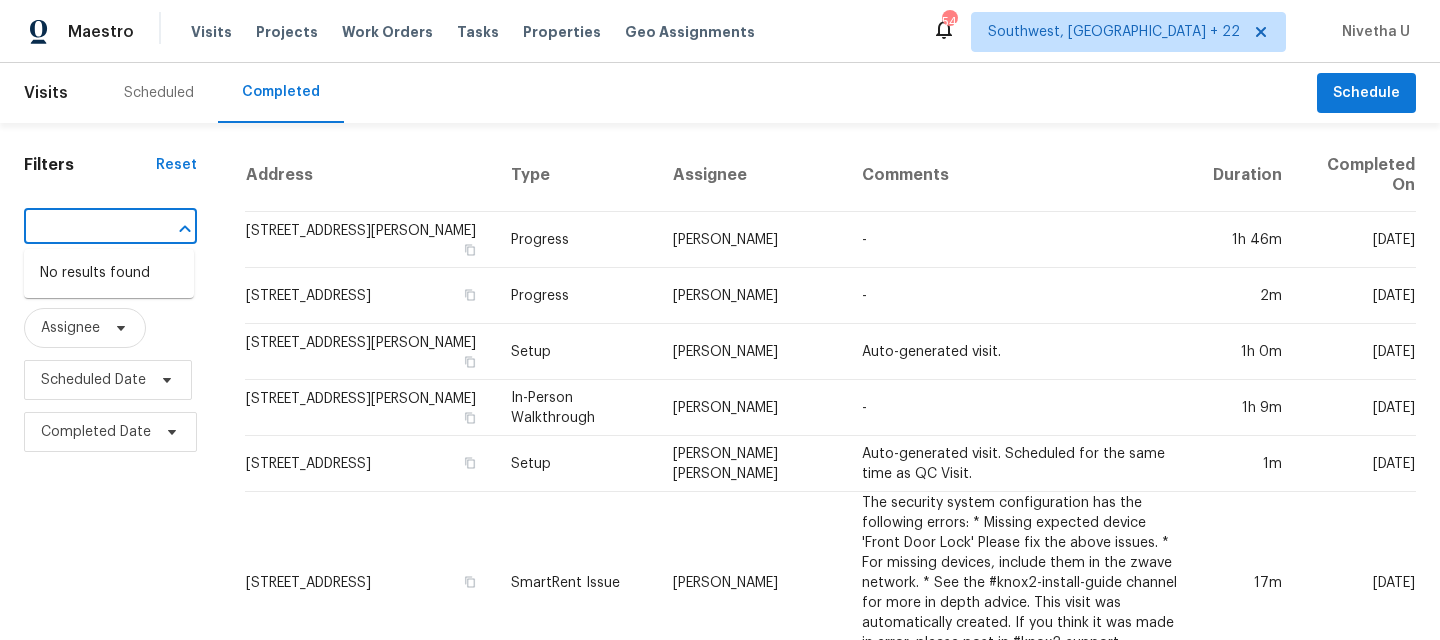 type on "[STREET_ADDRESS][PERSON_NAME]" 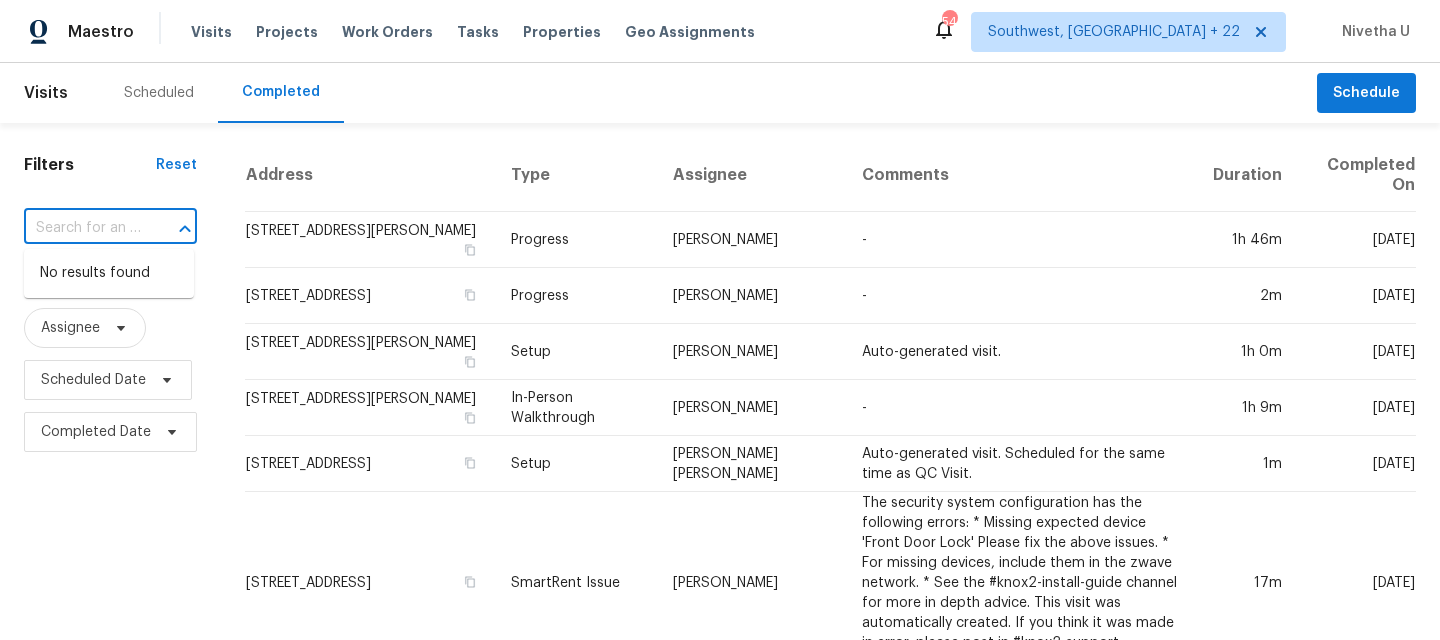 scroll, scrollTop: 0, scrollLeft: 0, axis: both 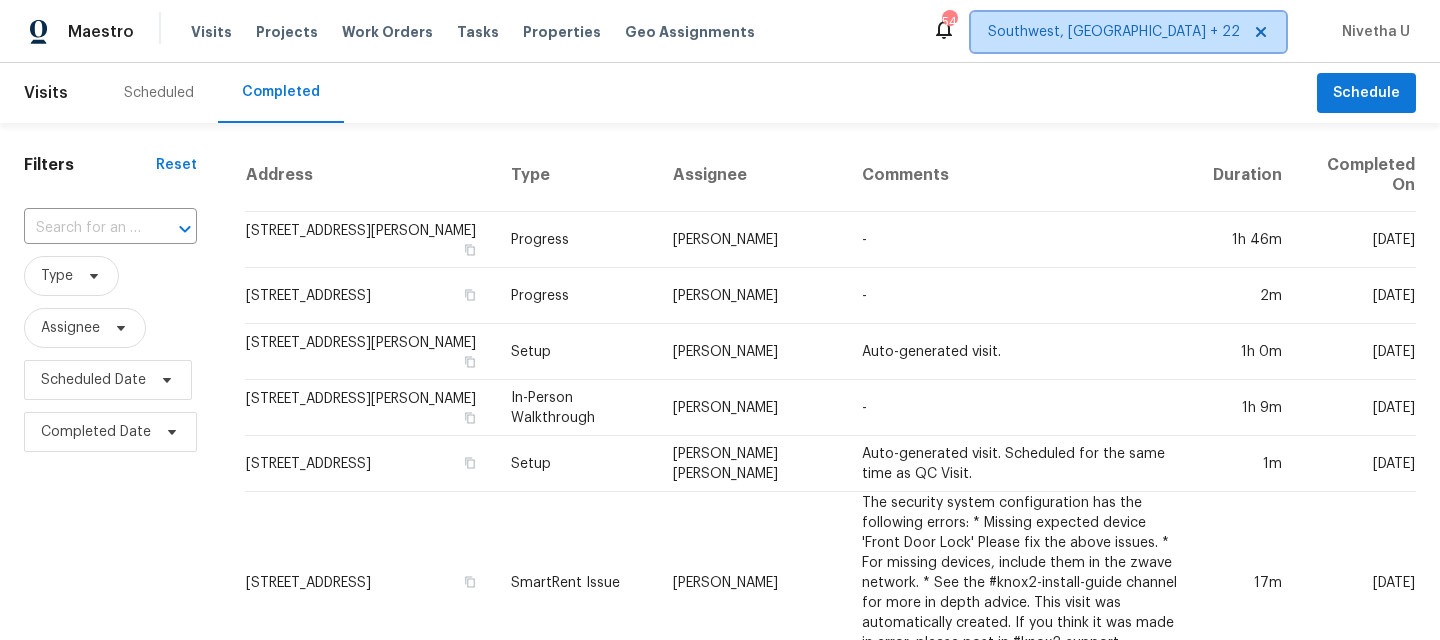 click on "Southwest, [GEOGRAPHIC_DATA] + 22" at bounding box center (1114, 32) 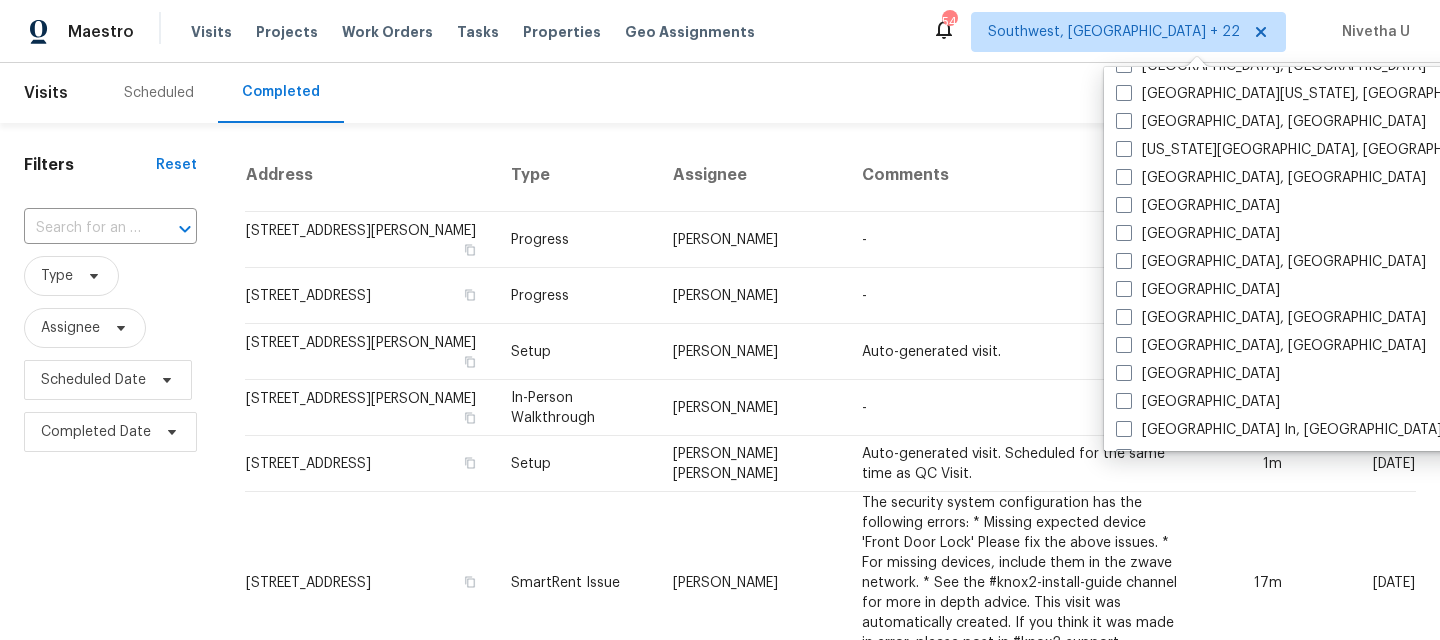 scroll, scrollTop: 1111, scrollLeft: 0, axis: vertical 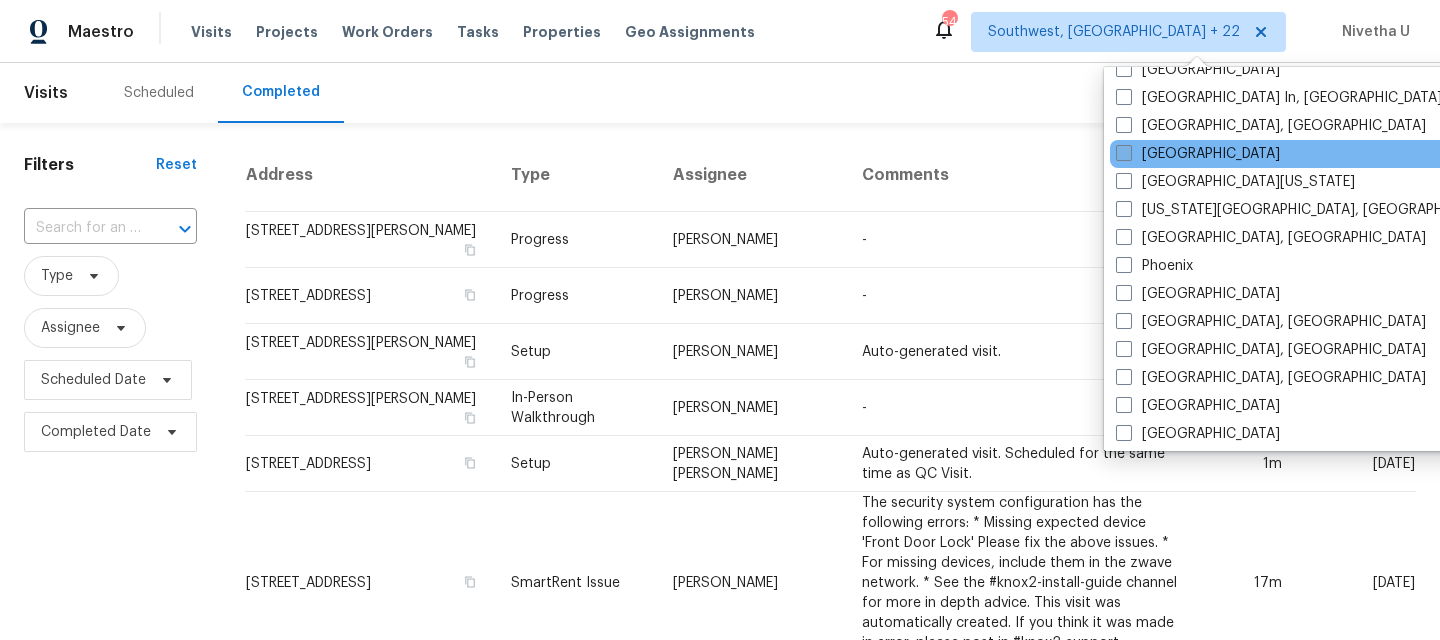 click on "[GEOGRAPHIC_DATA]" at bounding box center (1198, 154) 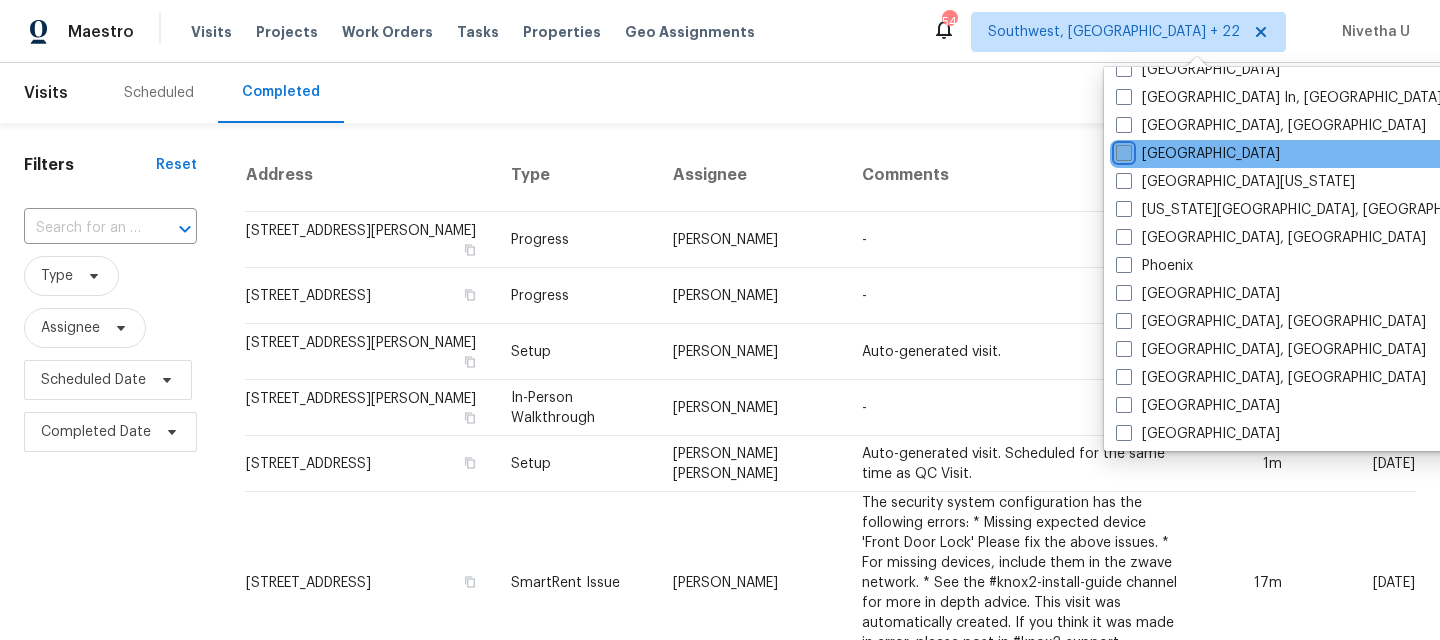 click on "[GEOGRAPHIC_DATA]" at bounding box center [1122, 150] 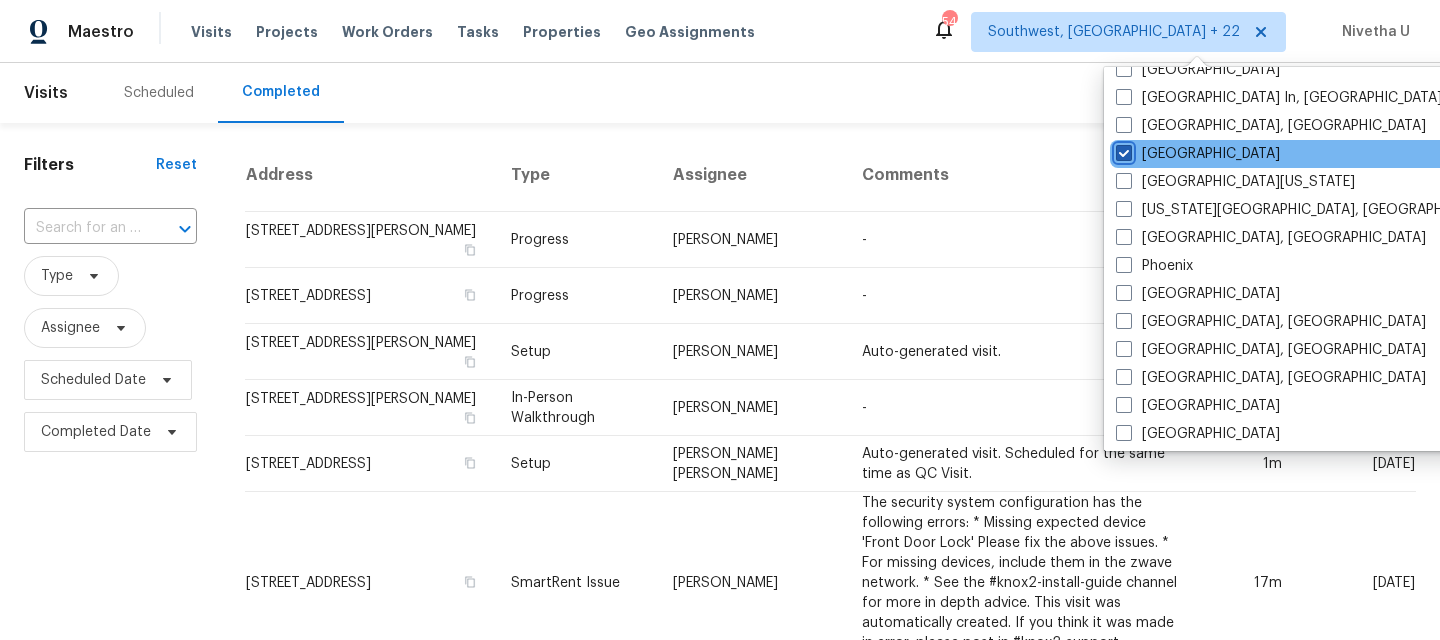 checkbox on "true" 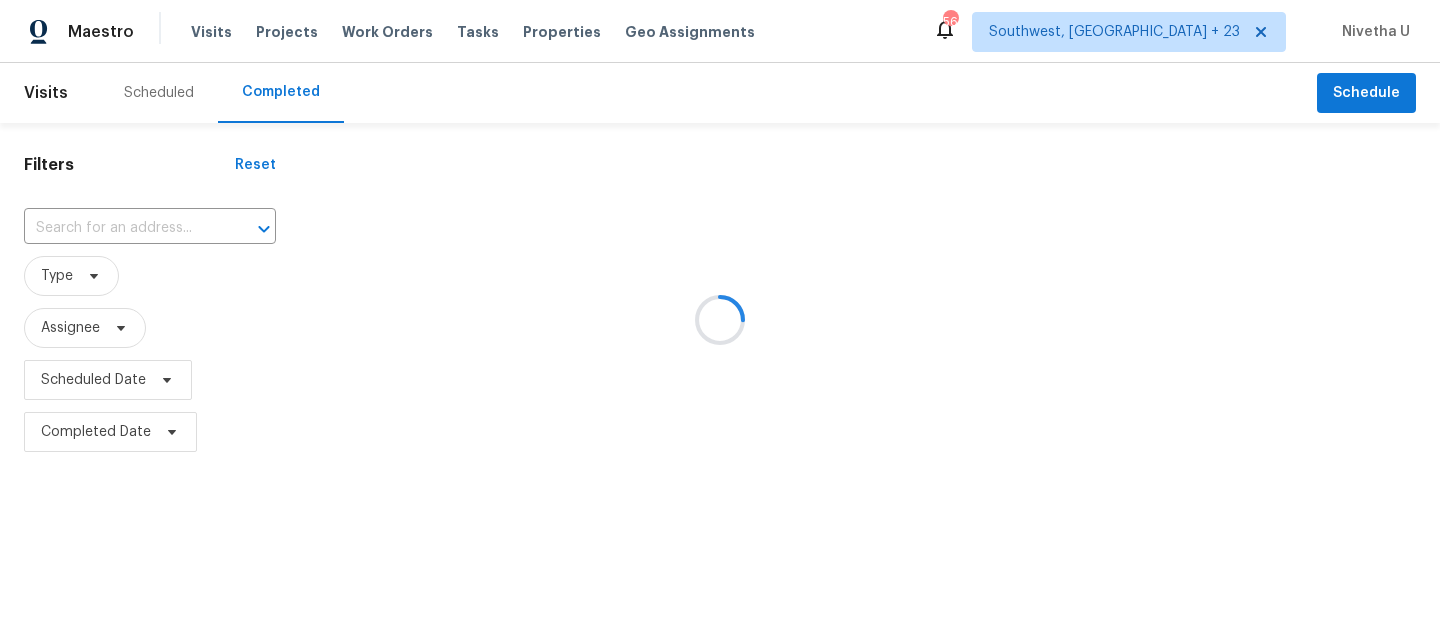 click at bounding box center (720, 320) 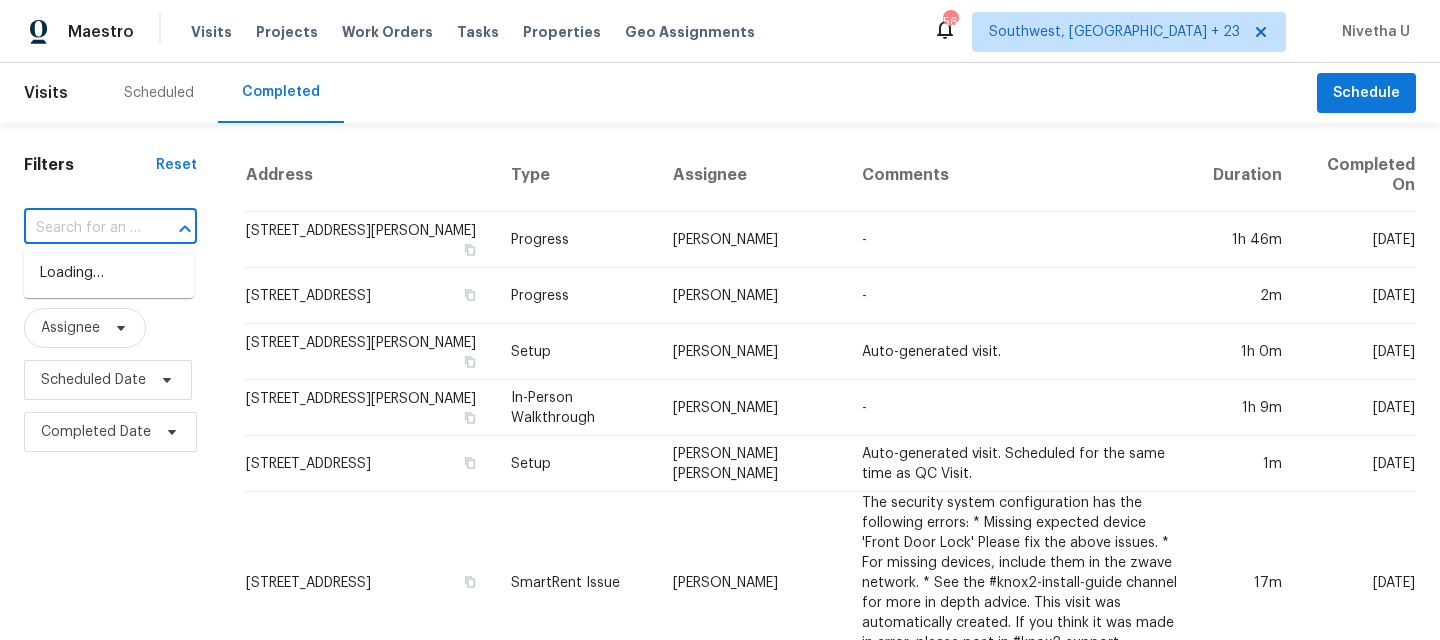 click at bounding box center (82, 228) 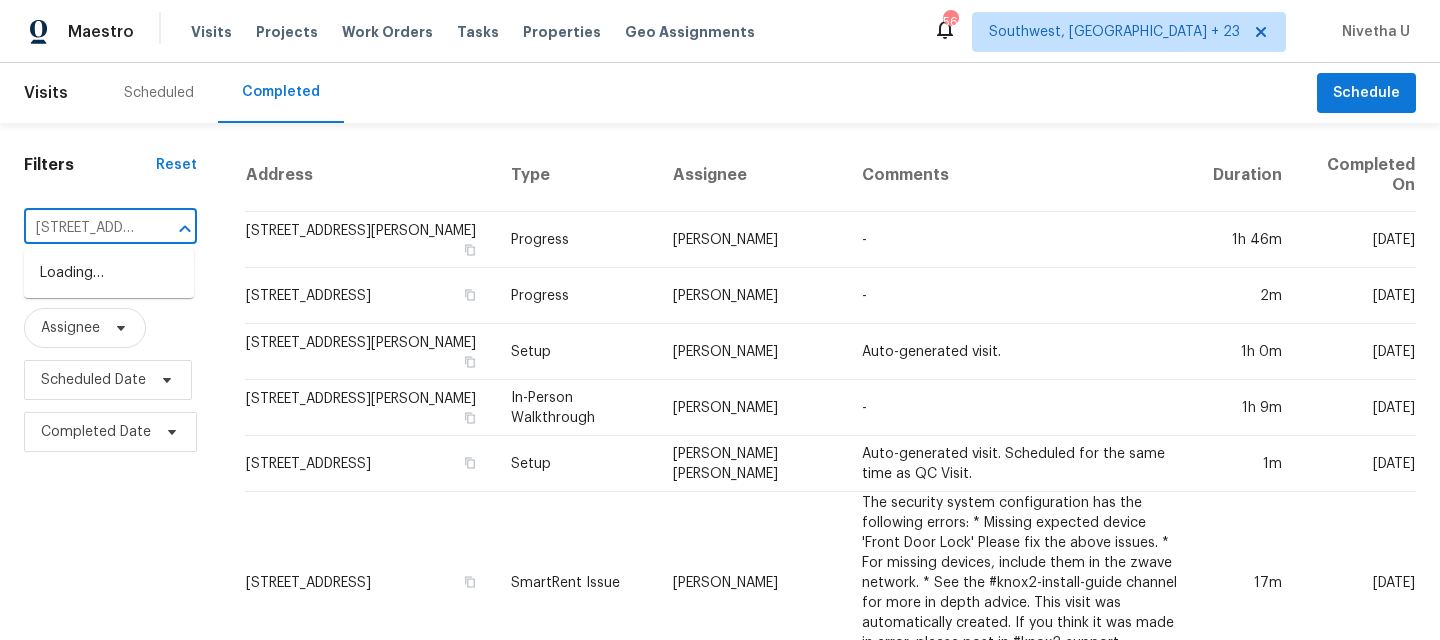 scroll, scrollTop: 0, scrollLeft: 136, axis: horizontal 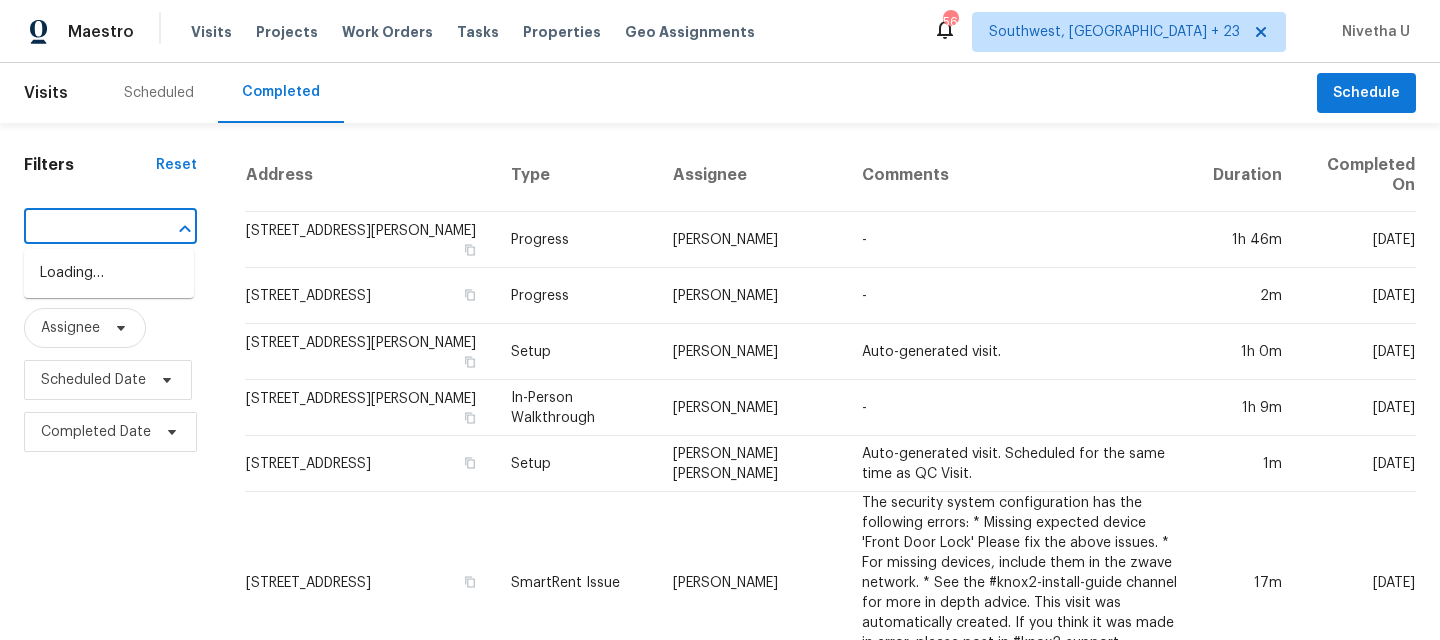 type on "[STREET_ADDRESS][PERSON_NAME]" 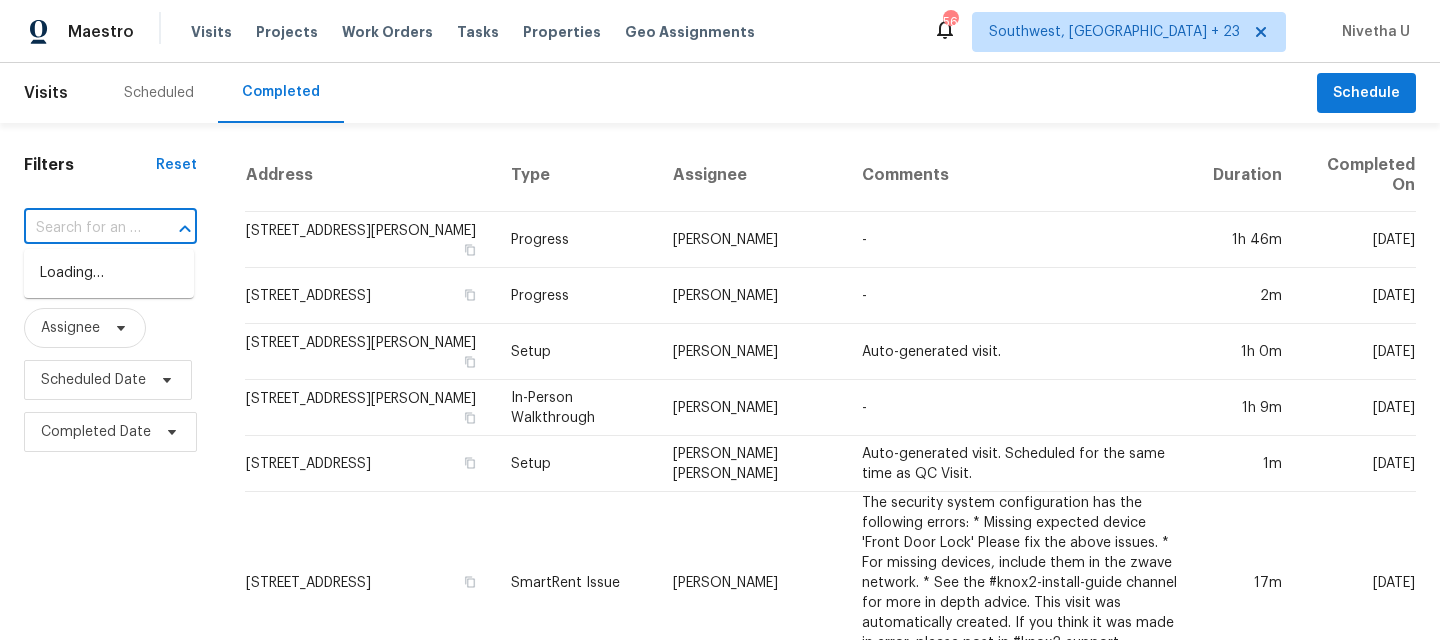 scroll, scrollTop: 0, scrollLeft: 0, axis: both 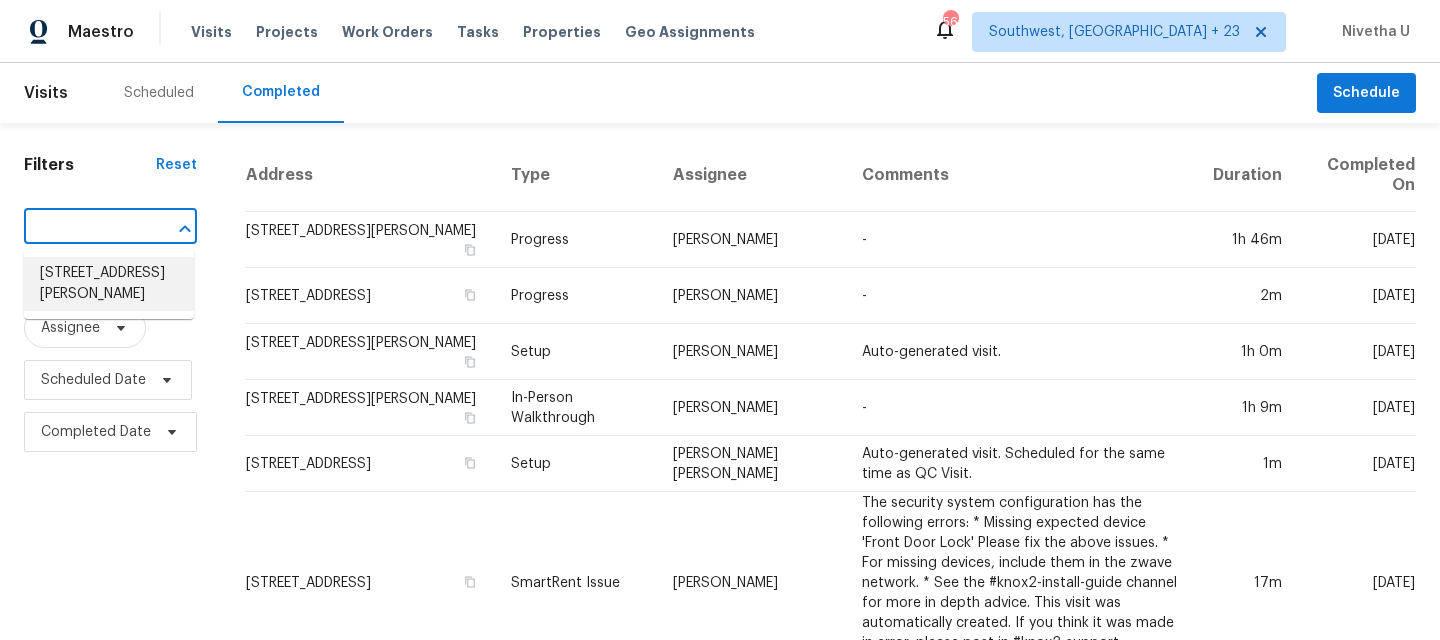 click on "[STREET_ADDRESS][PERSON_NAME]" at bounding box center [109, 284] 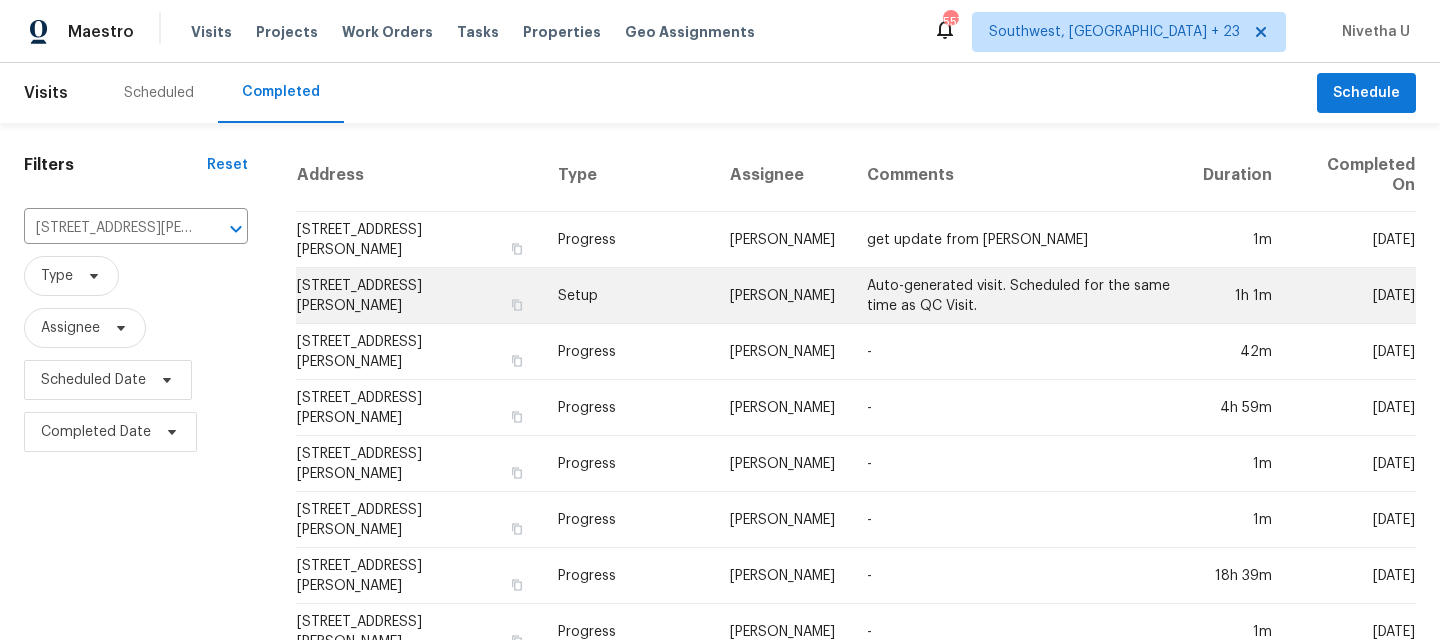 click on "Setup" at bounding box center [628, 296] 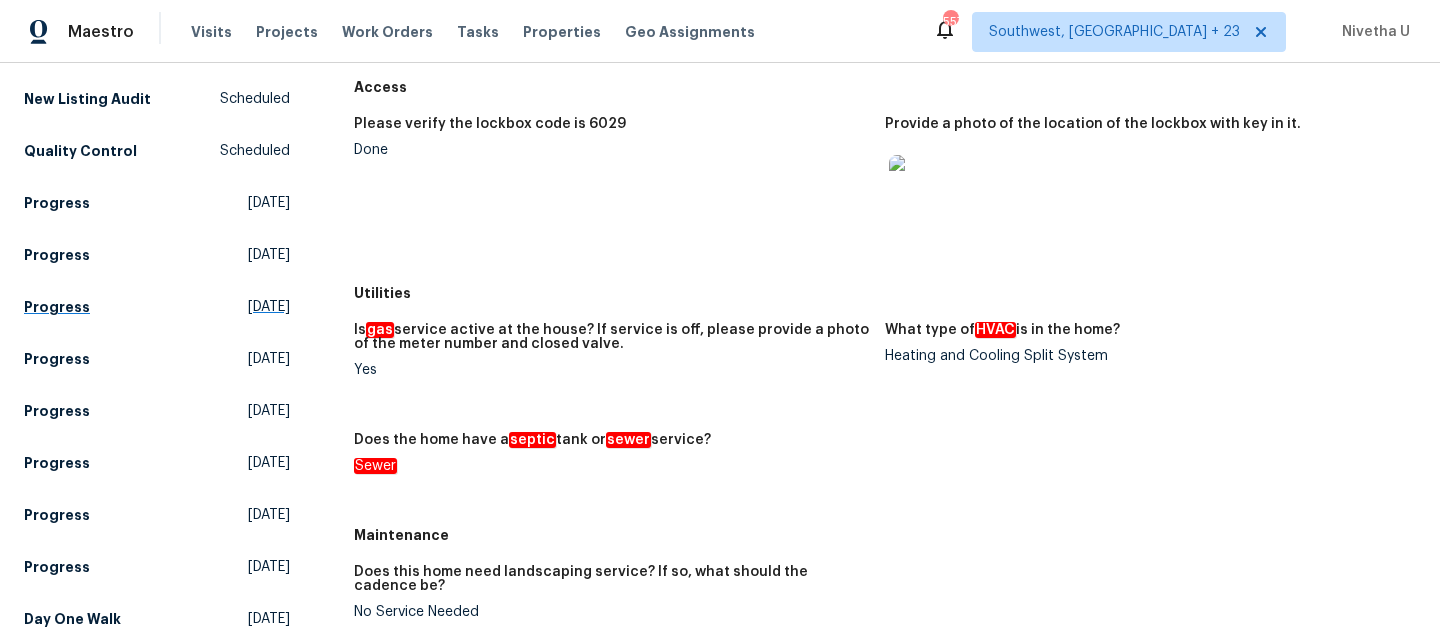 scroll, scrollTop: 166, scrollLeft: 0, axis: vertical 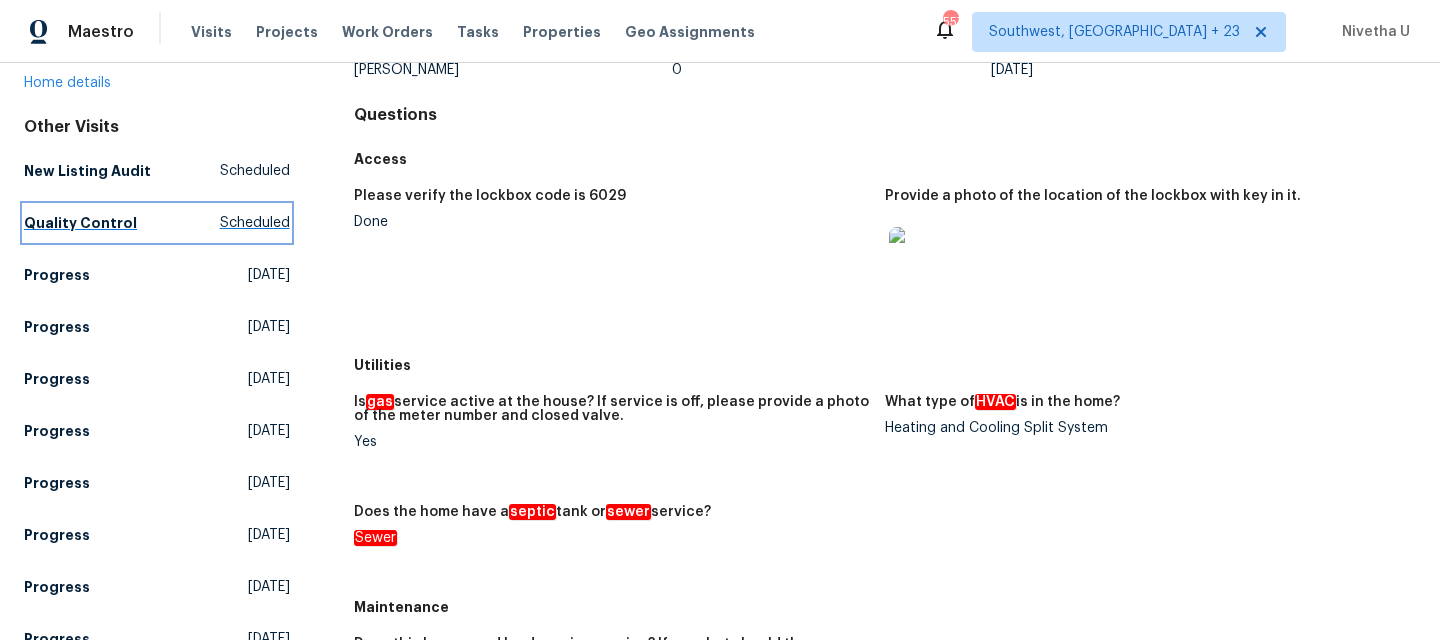 click on "Quality Control" at bounding box center [80, 223] 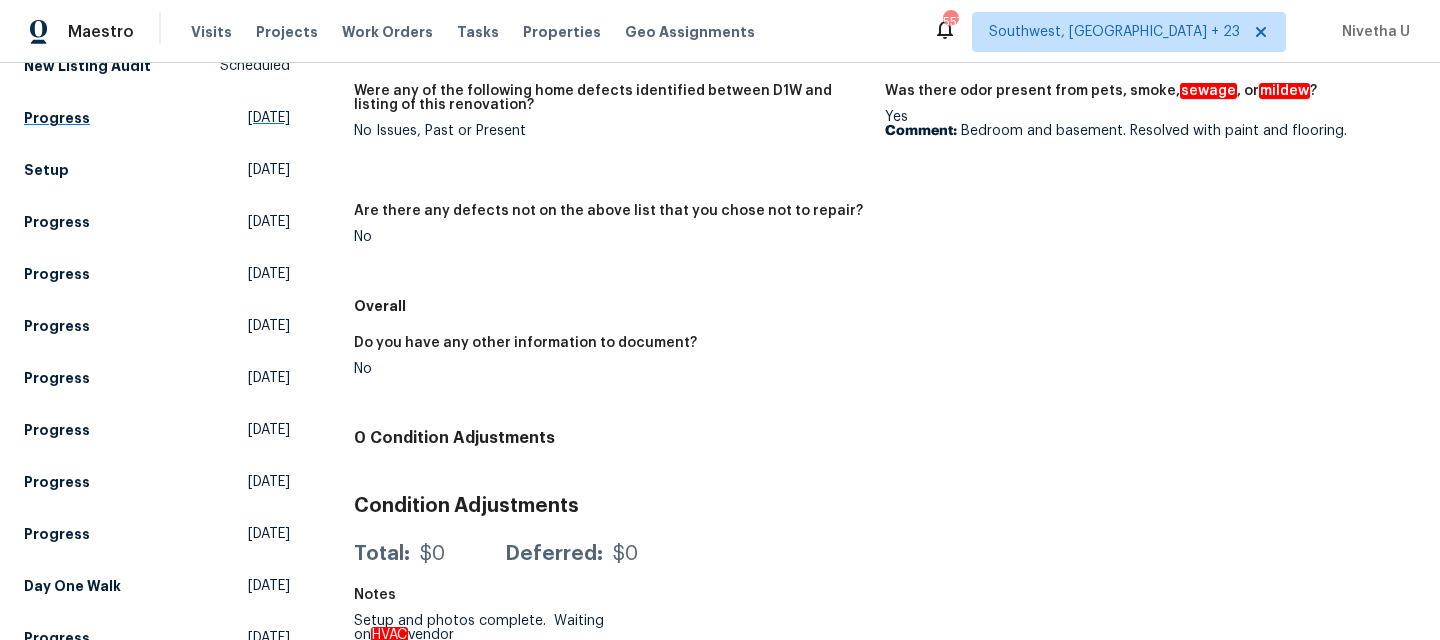 scroll, scrollTop: 370, scrollLeft: 0, axis: vertical 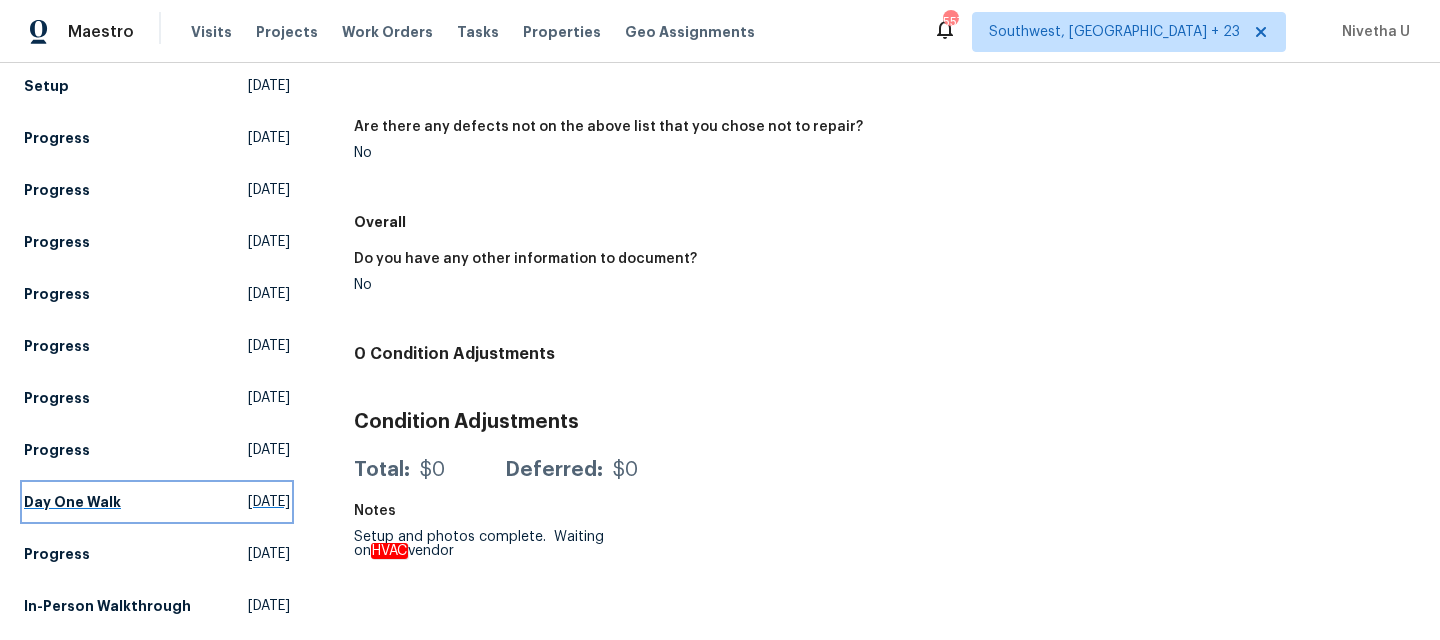 click on "Day One Walk [DATE]" at bounding box center (157, 502) 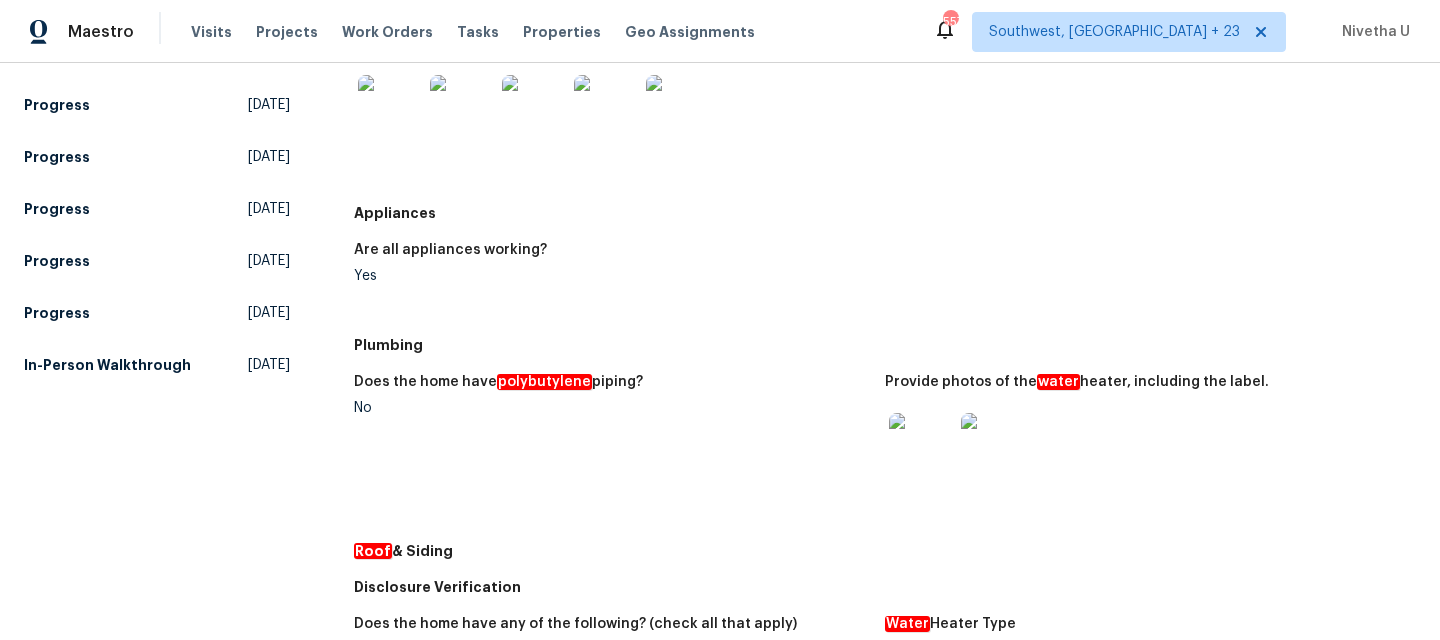 scroll, scrollTop: 601, scrollLeft: 0, axis: vertical 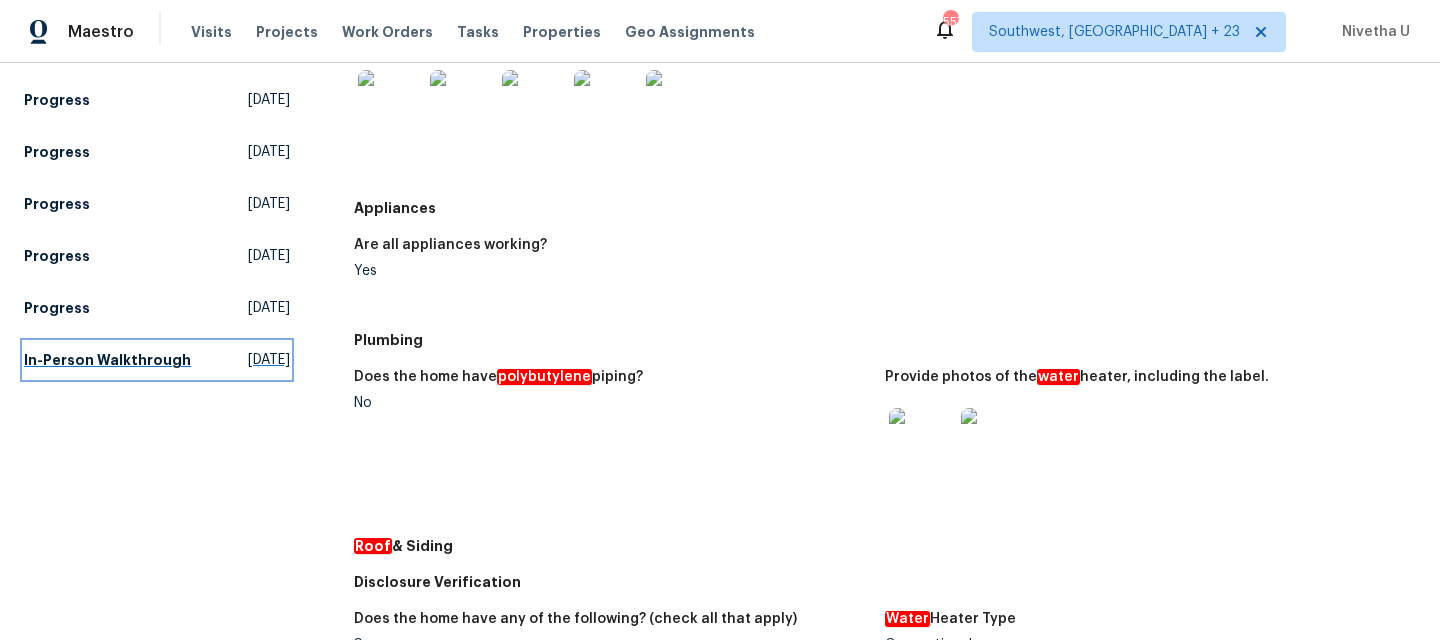 click on "In-Person Walkthrough" at bounding box center (107, 360) 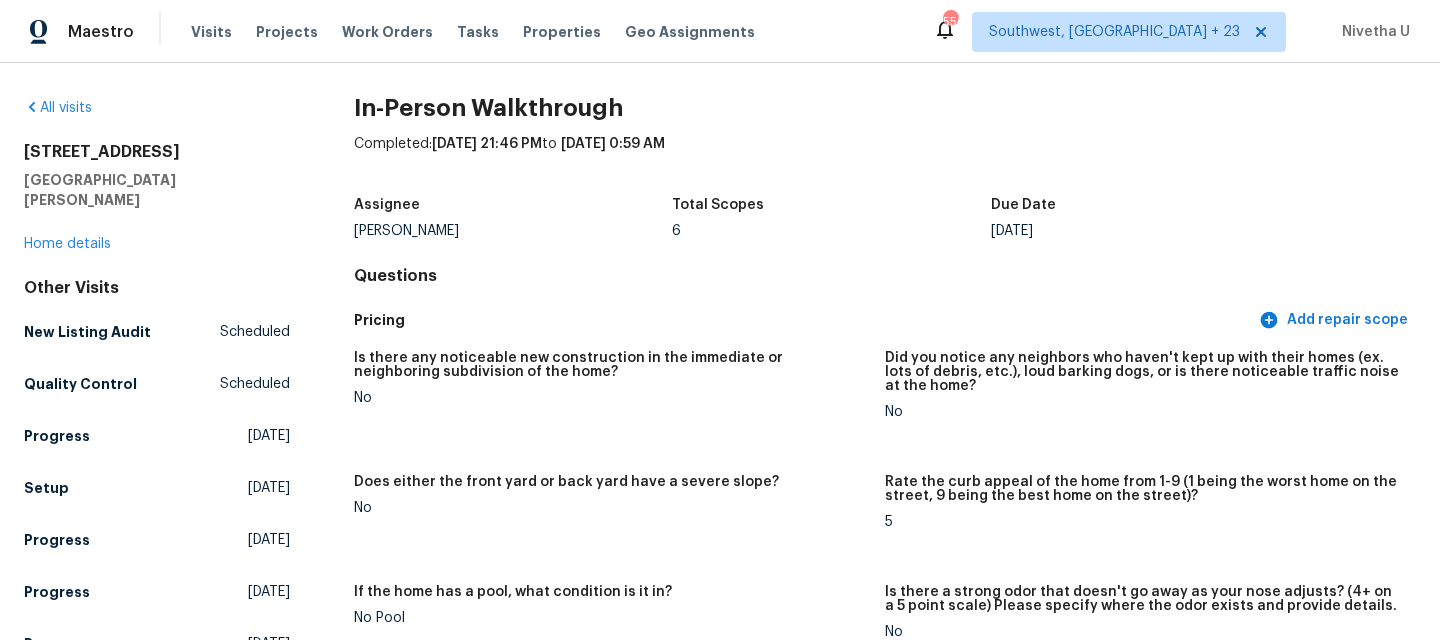 scroll, scrollTop: 0, scrollLeft: 0, axis: both 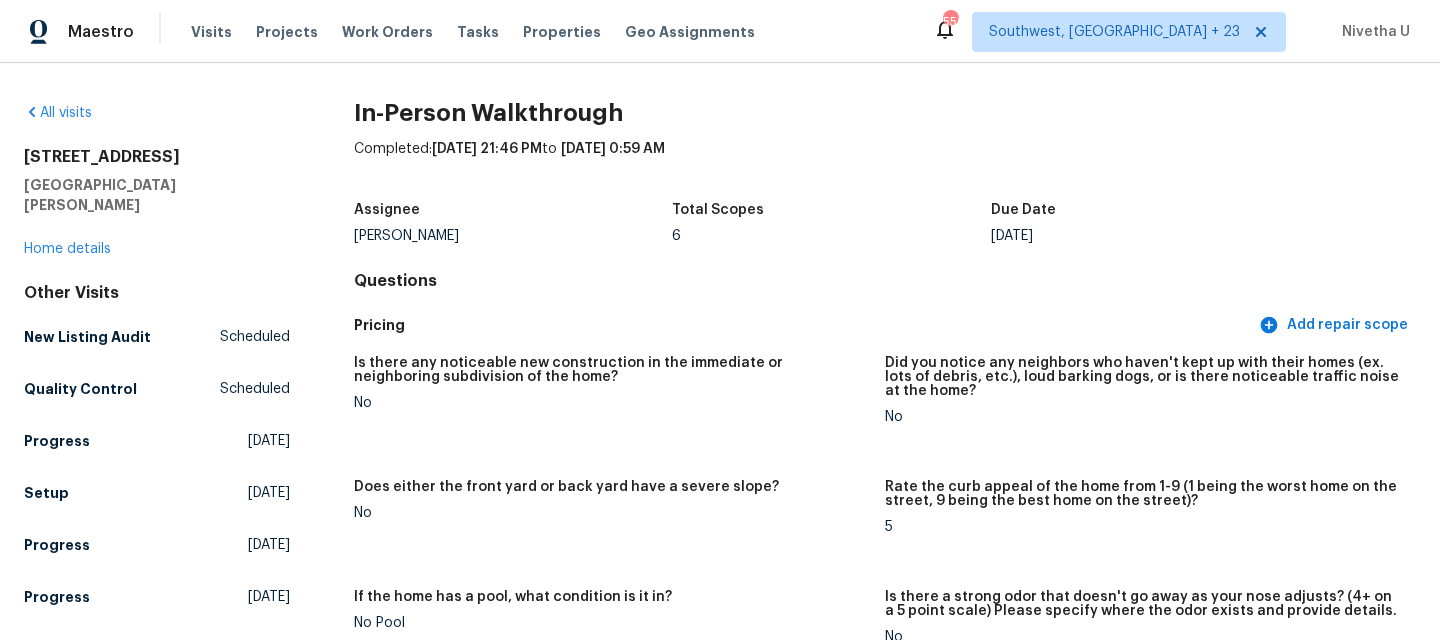 click on "Other Visits New Listing Audit Scheduled Quality Control Scheduled Progress [DATE] Setup [DATE] Progress [DATE] Progress [DATE] Progress [DATE] Progress [DATE] Progress [DATE] Progress [DATE] Progress [DATE] Day One Walk [DATE] Progress [DATE]" at bounding box center (157, 631) 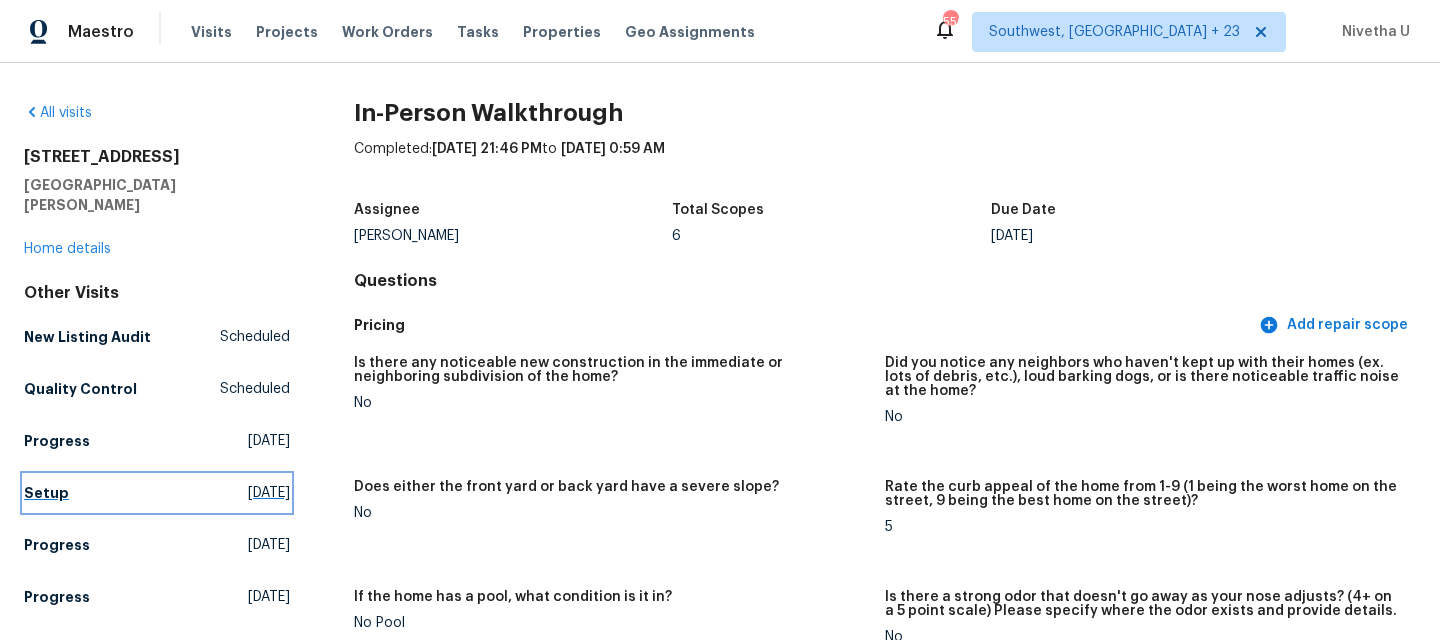 click on "Setup [DATE]" at bounding box center [157, 493] 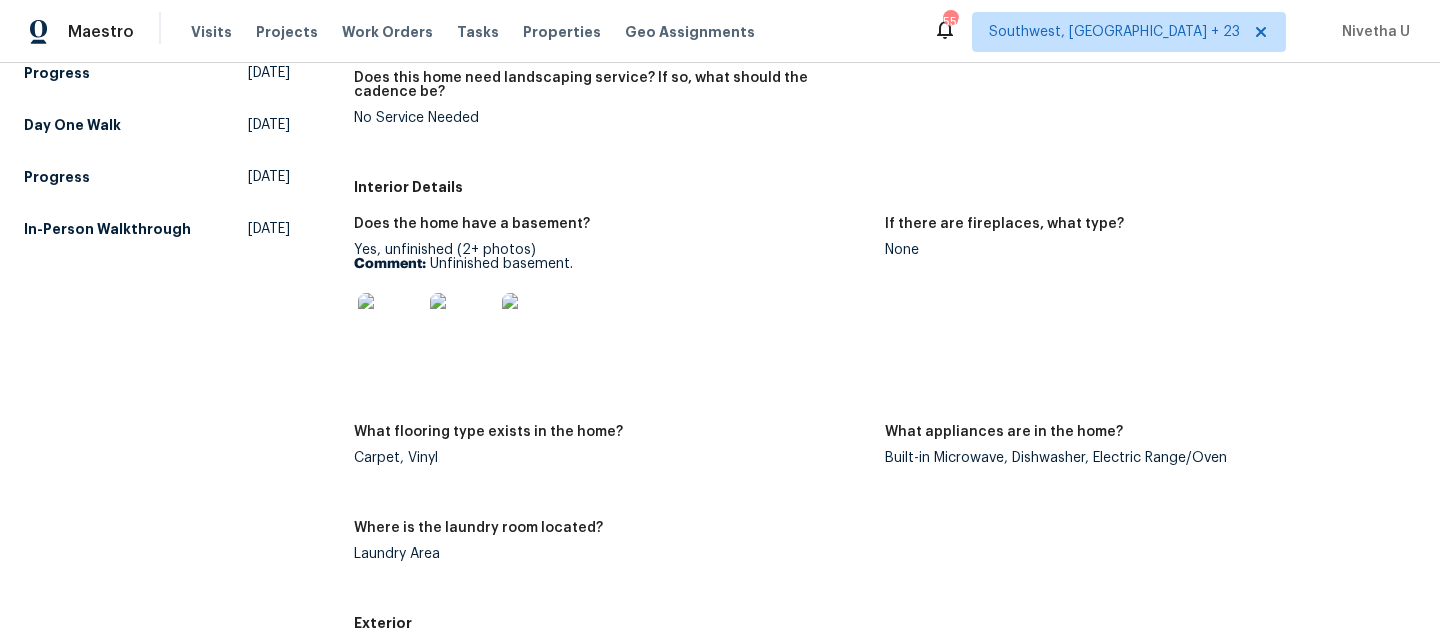scroll, scrollTop: 731, scrollLeft: 0, axis: vertical 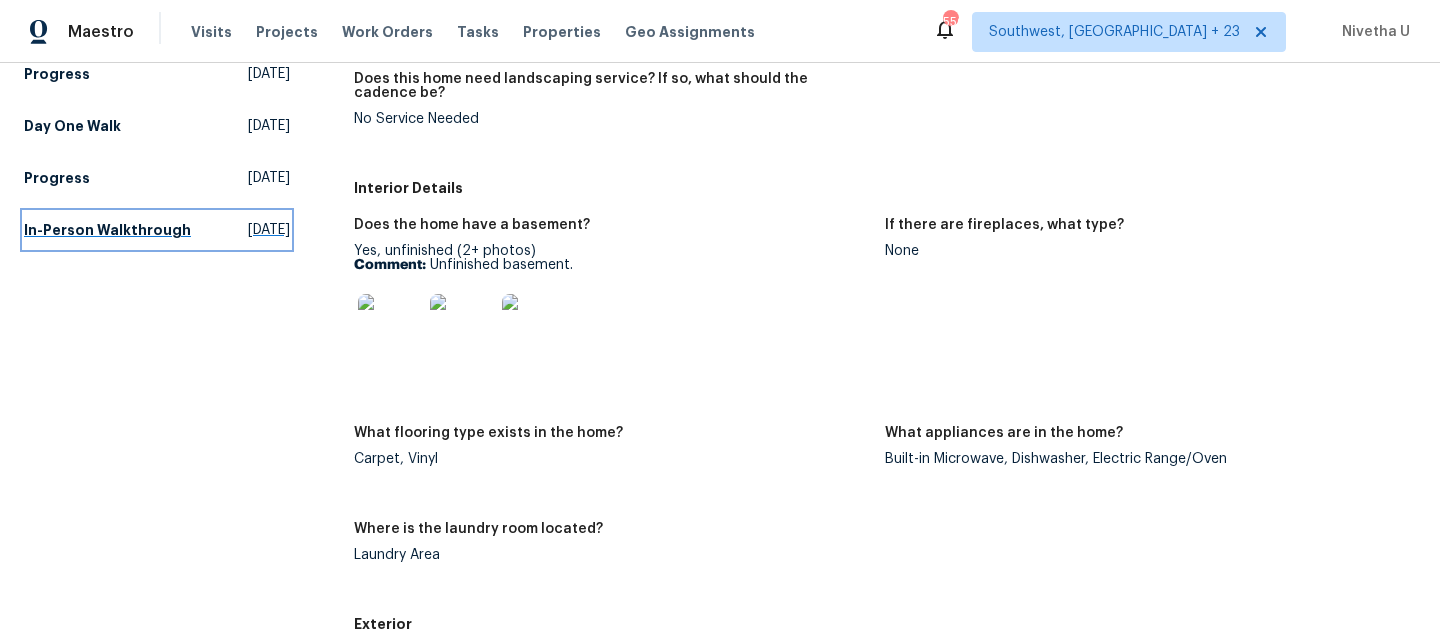 click on "In-Person Walkthrough" at bounding box center [107, 230] 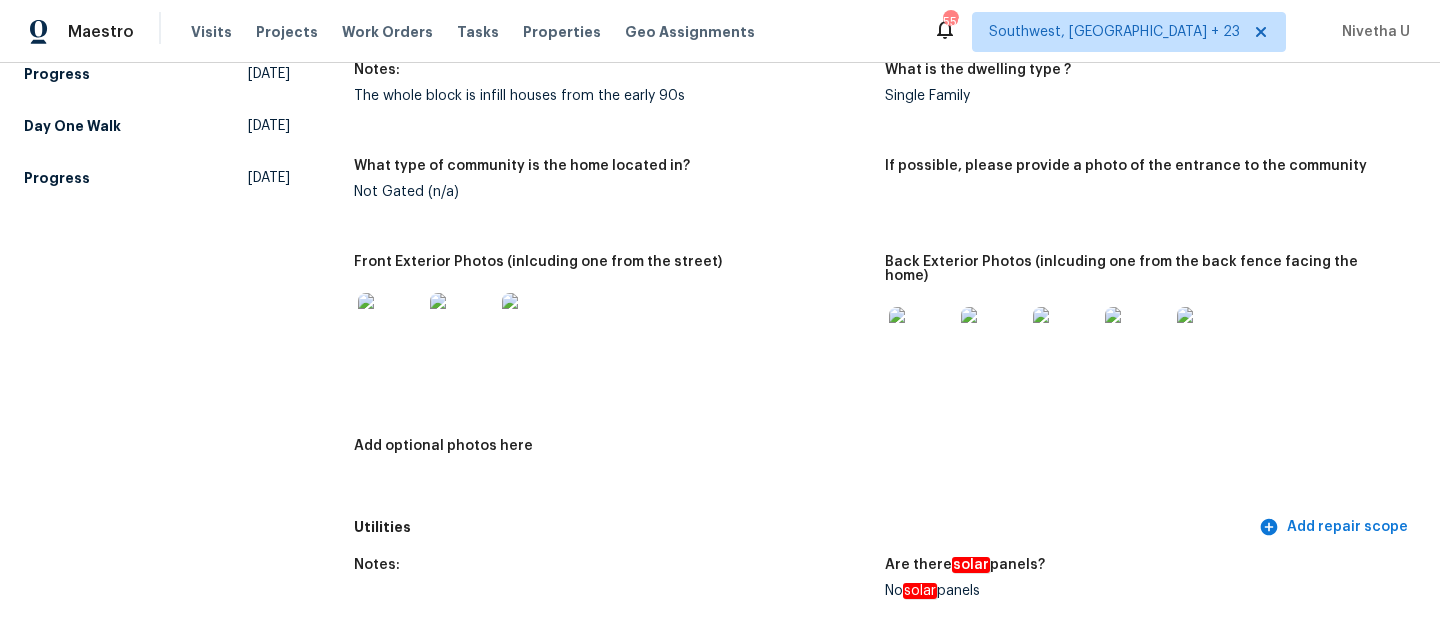 scroll, scrollTop: 2333, scrollLeft: 0, axis: vertical 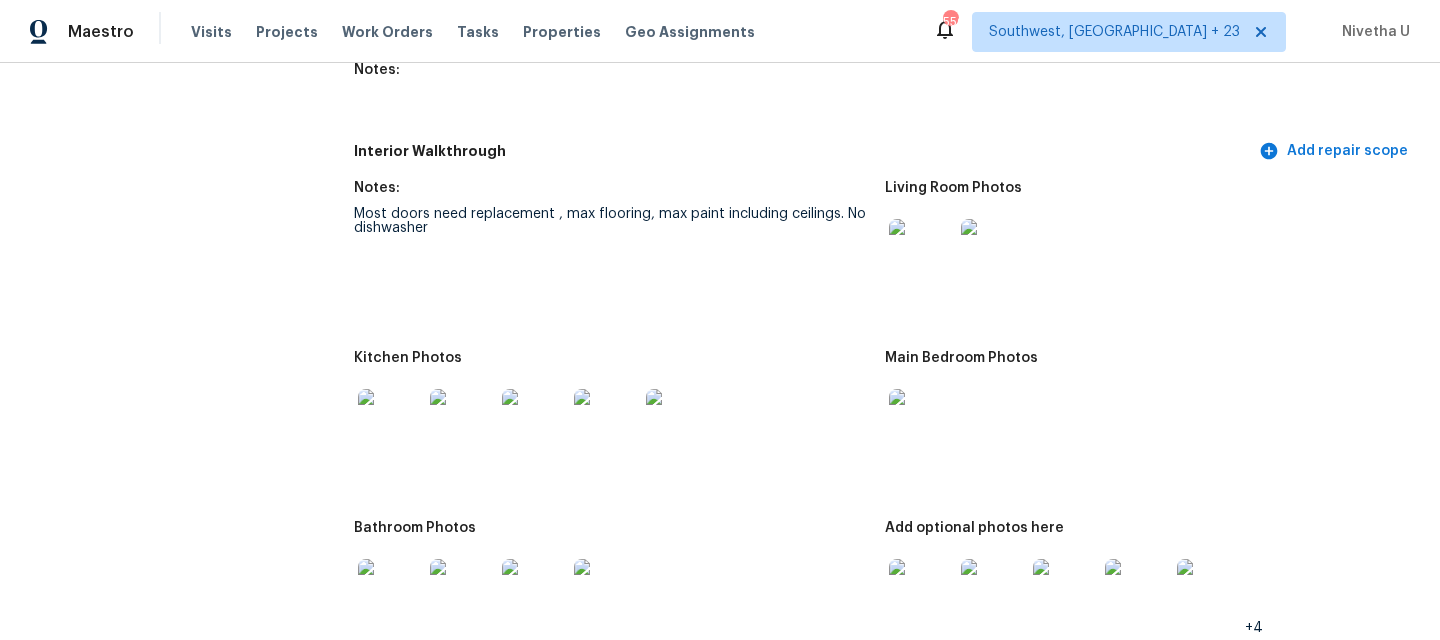 click at bounding box center (390, 421) 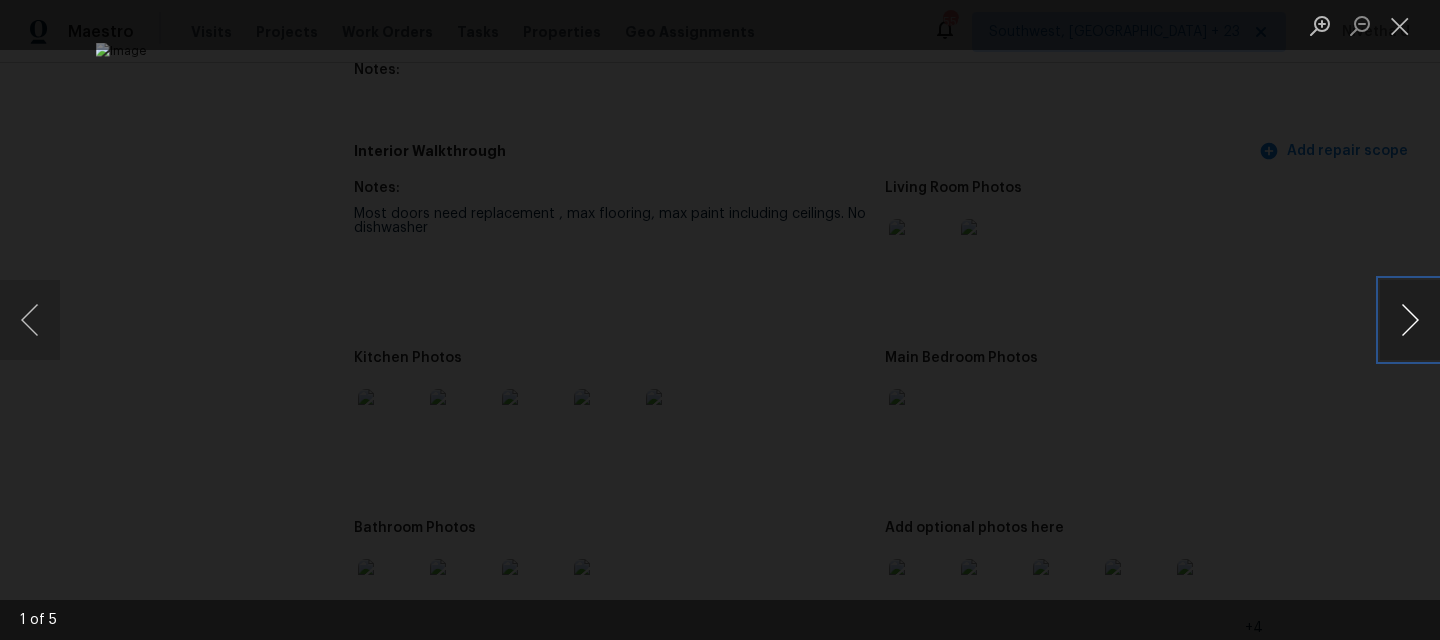 click at bounding box center (1410, 320) 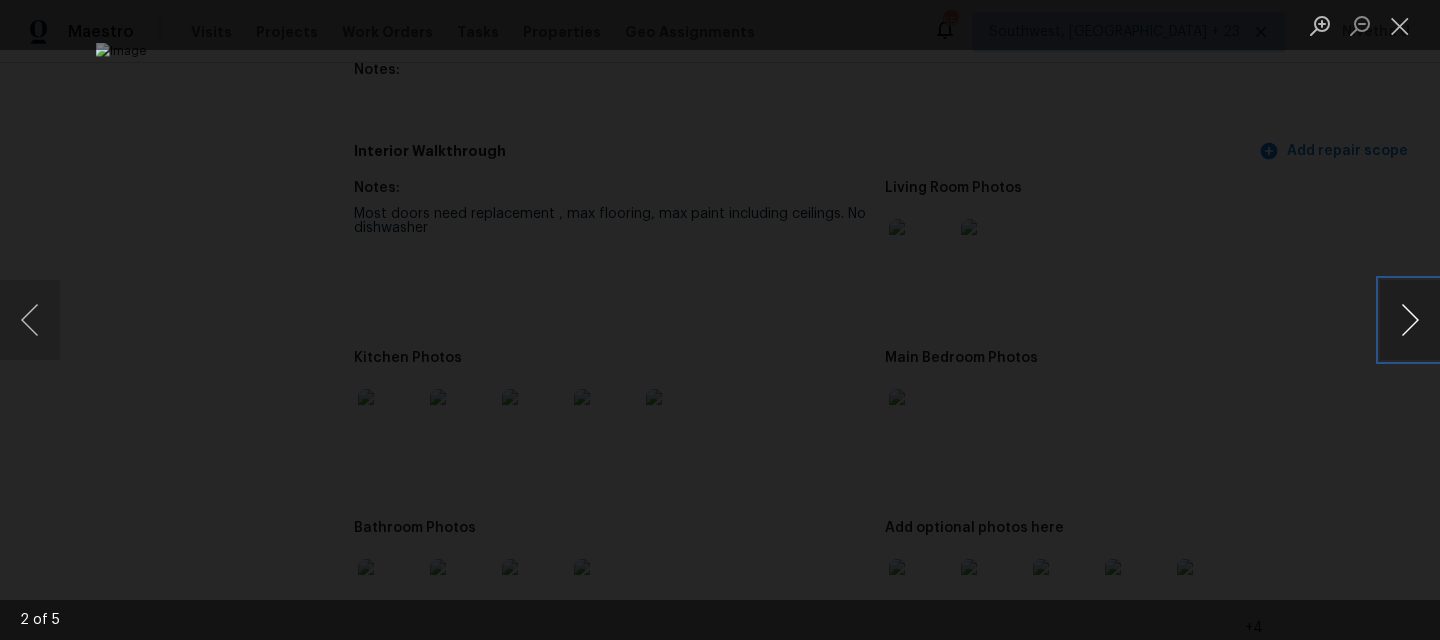 click at bounding box center (1410, 320) 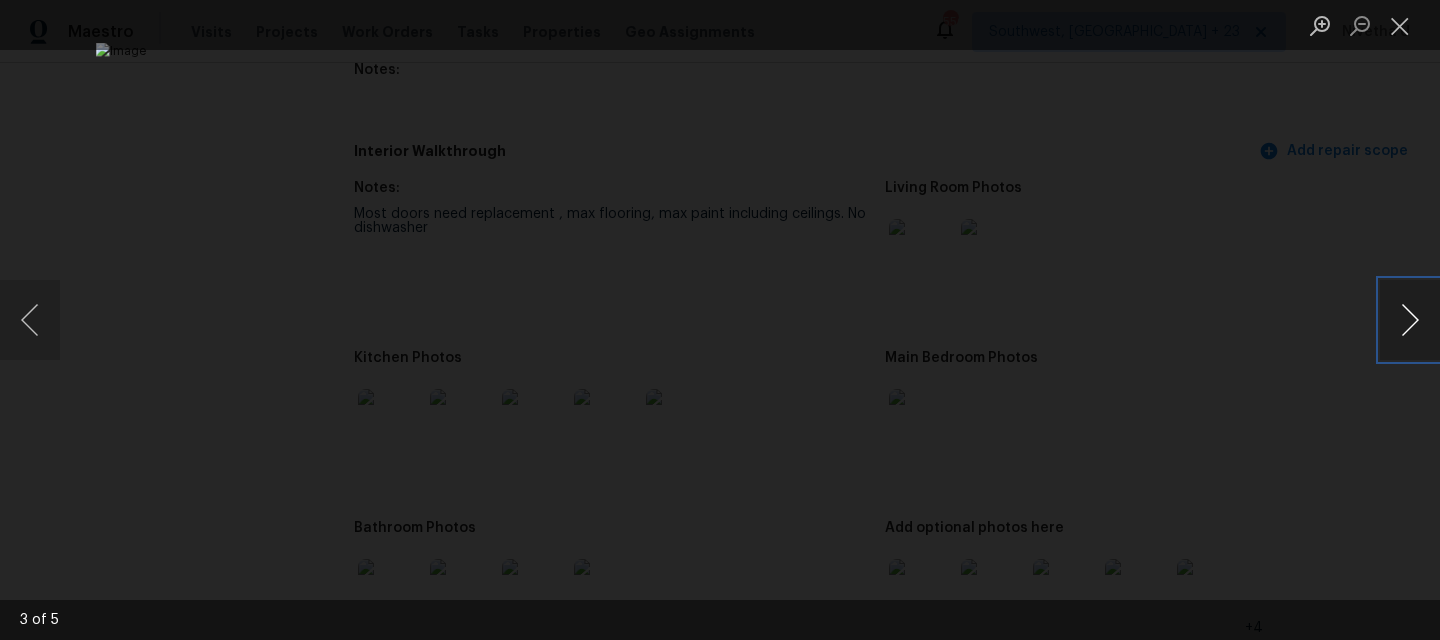 click at bounding box center [1410, 320] 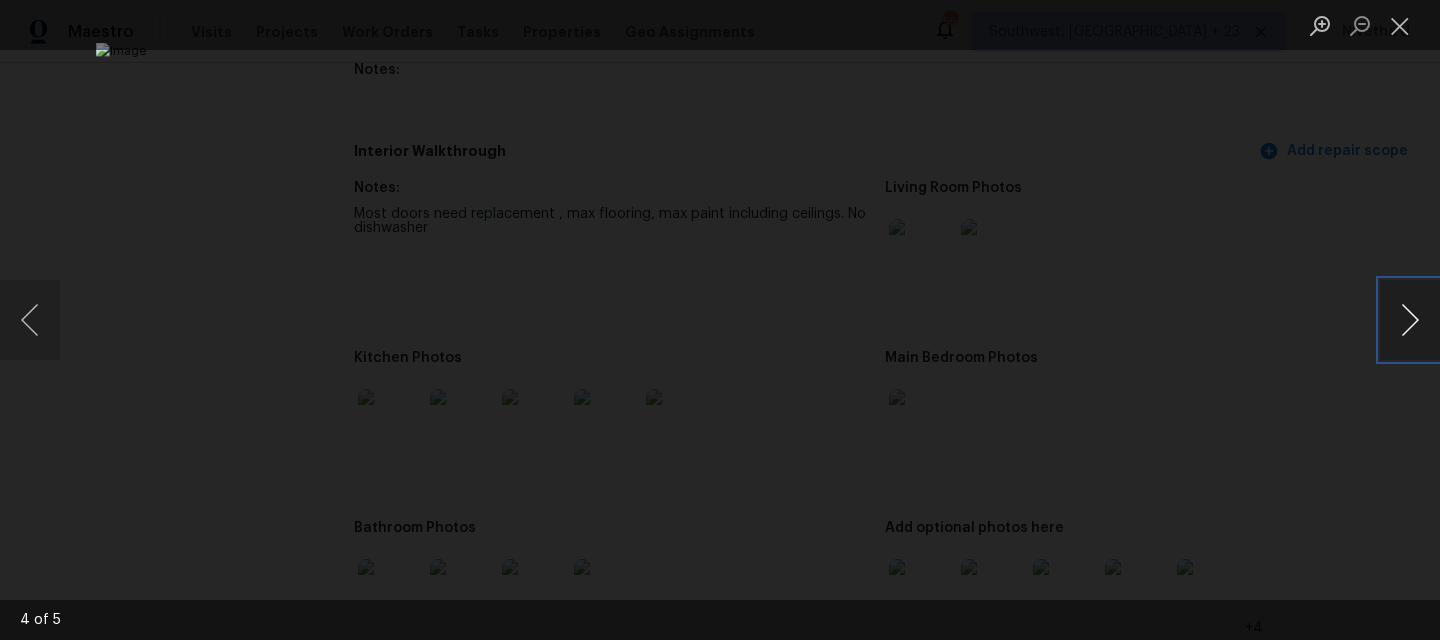 click at bounding box center (1410, 320) 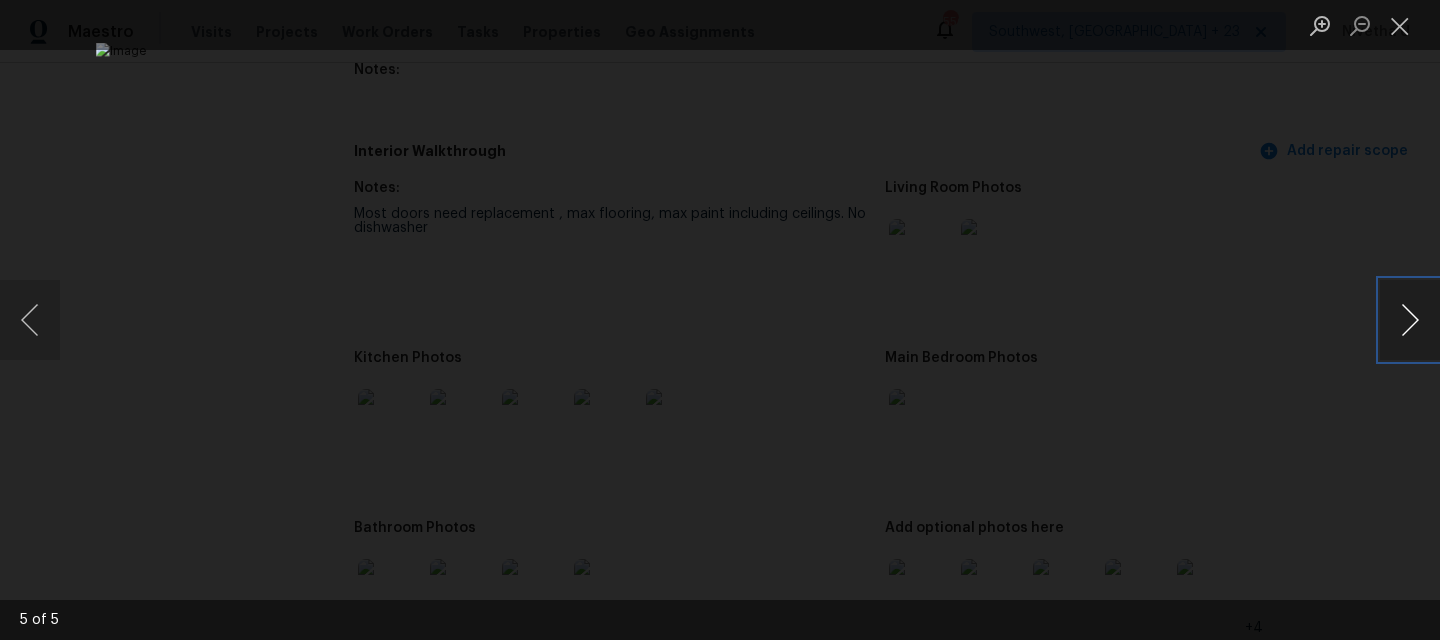 click at bounding box center [1410, 320] 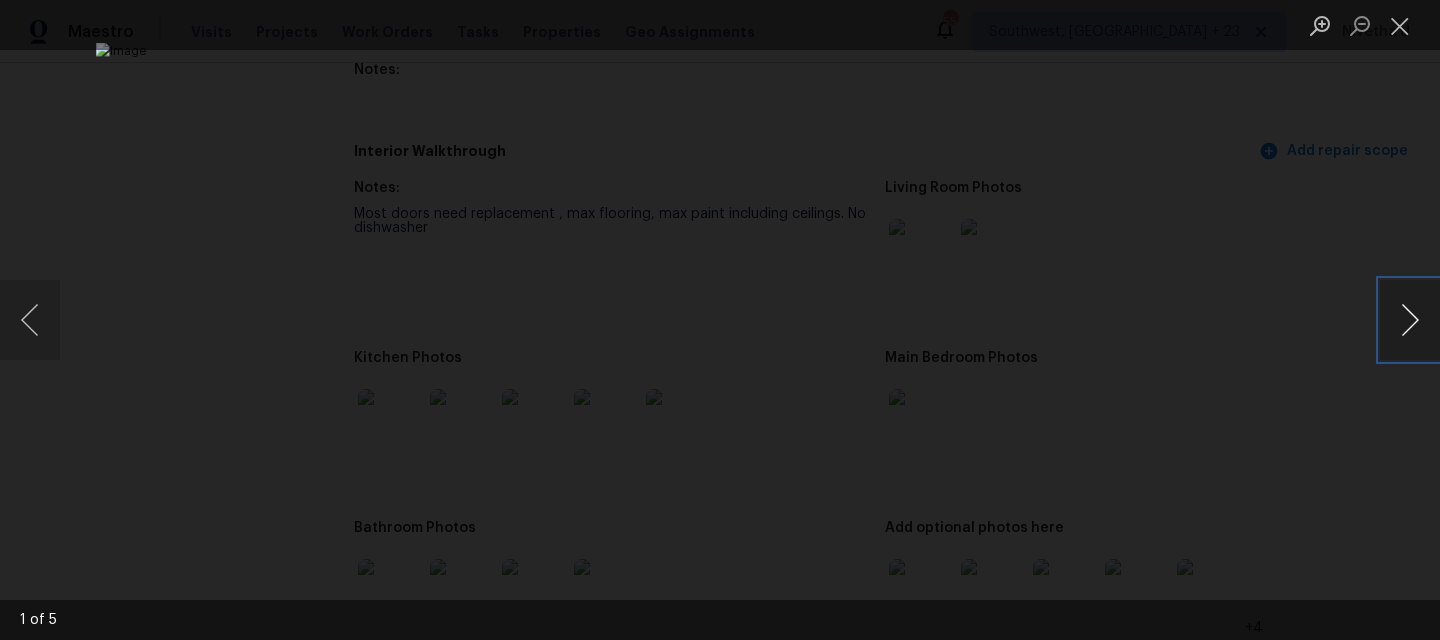click at bounding box center [1410, 320] 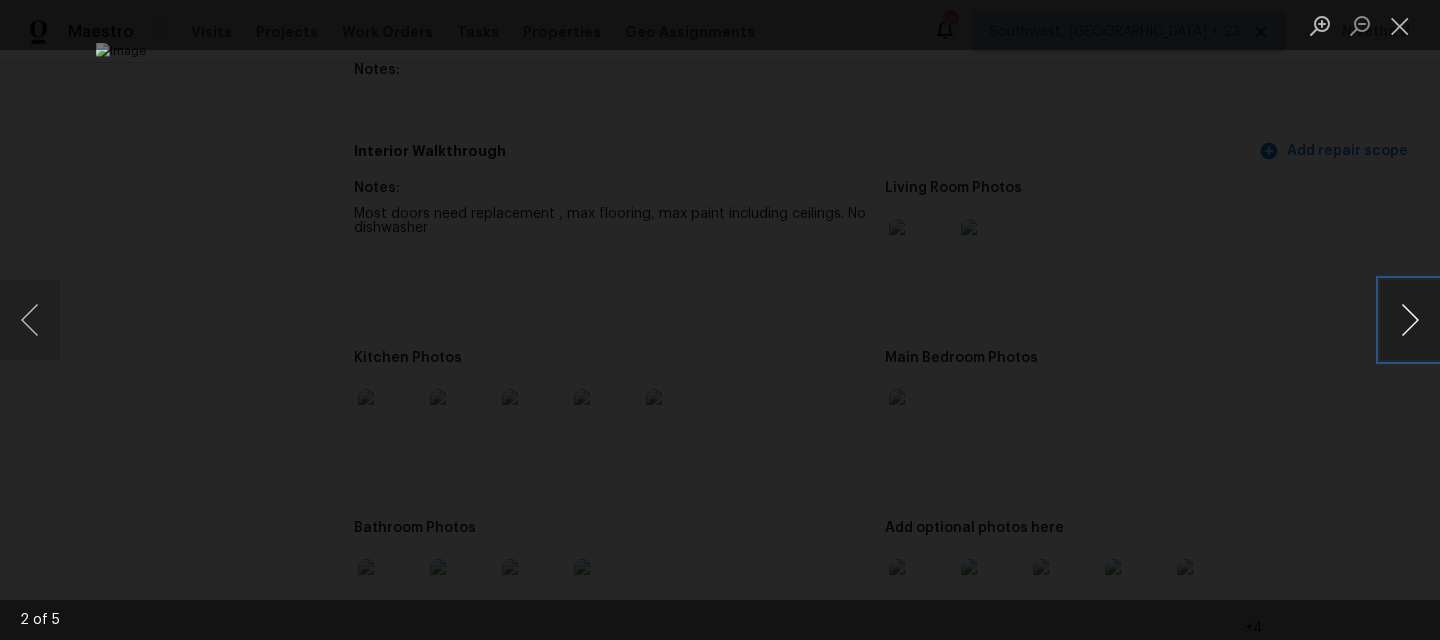 click at bounding box center (1410, 320) 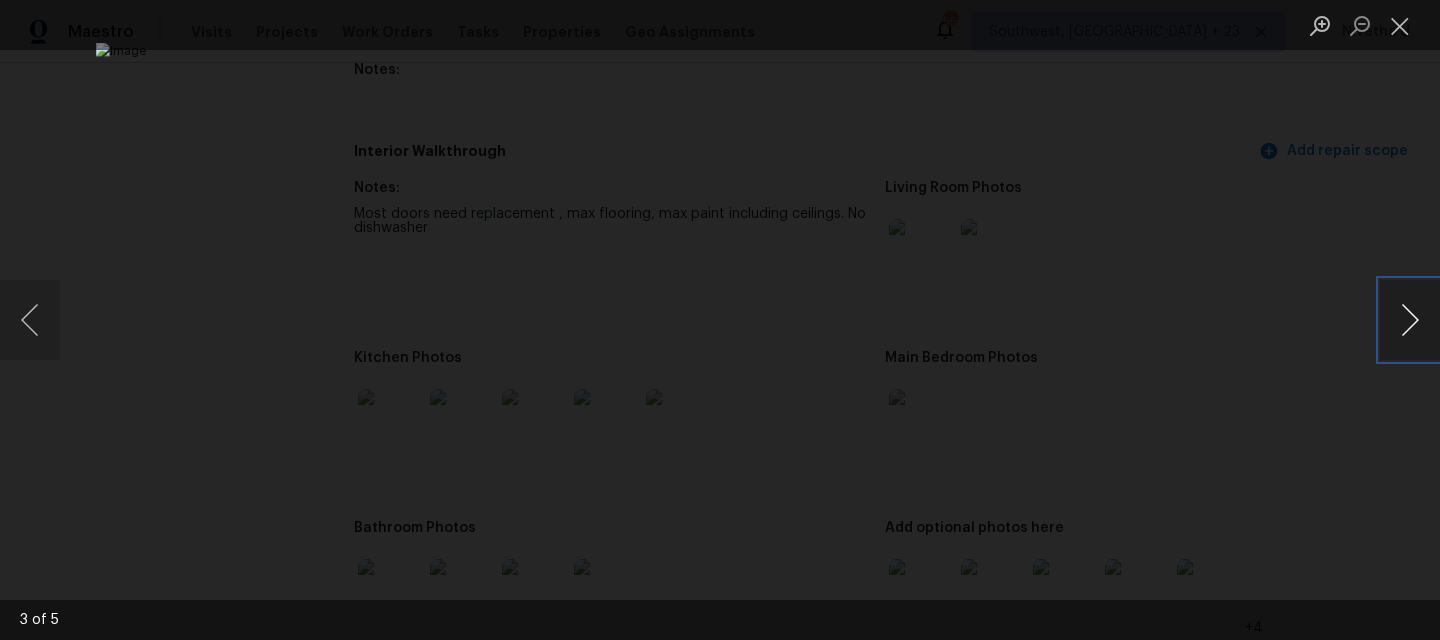 click at bounding box center (1410, 320) 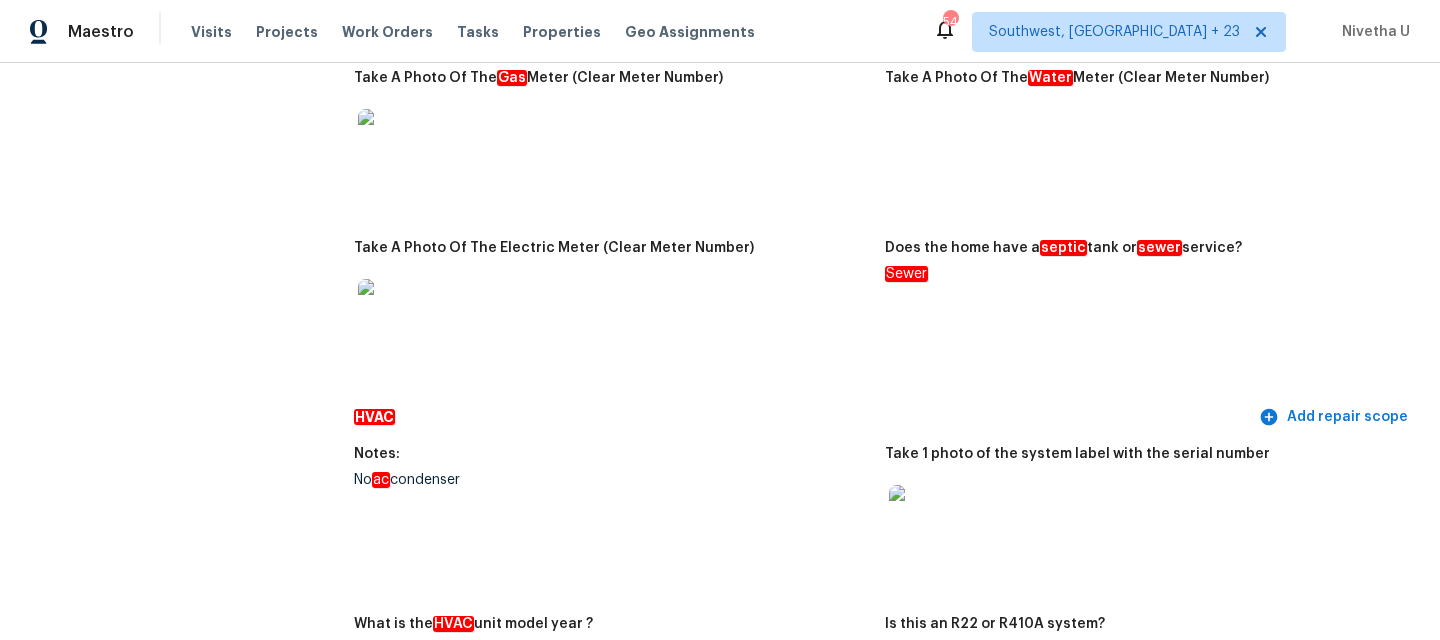 scroll, scrollTop: 1050, scrollLeft: 0, axis: vertical 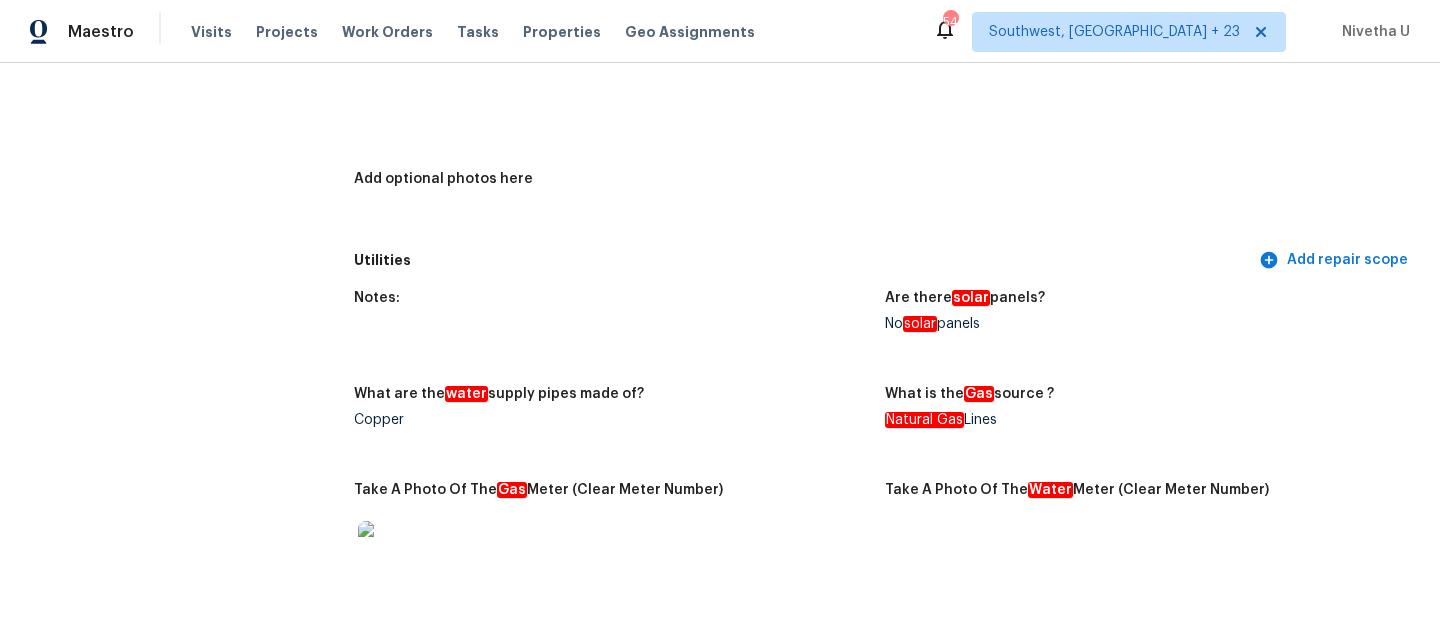 click on "Visits Projects Work Orders Tasks Properties Geo Assignments" at bounding box center [485, 32] 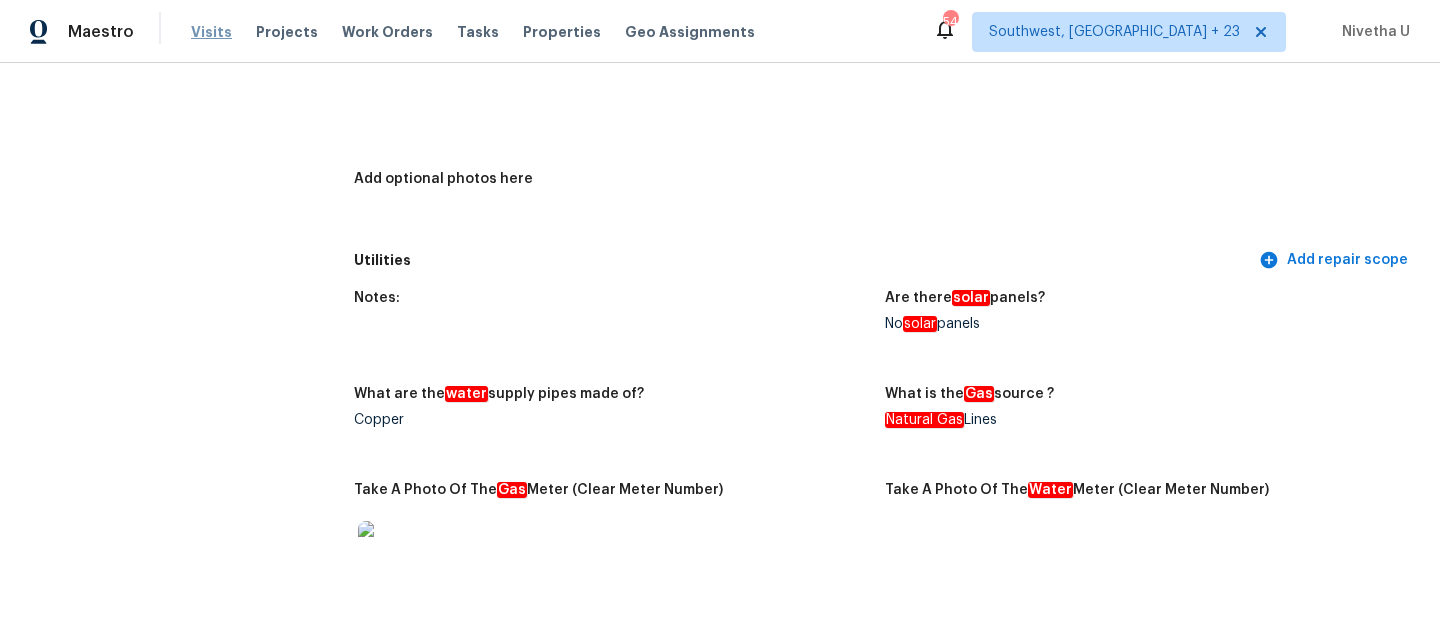 click on "Visits" at bounding box center (211, 32) 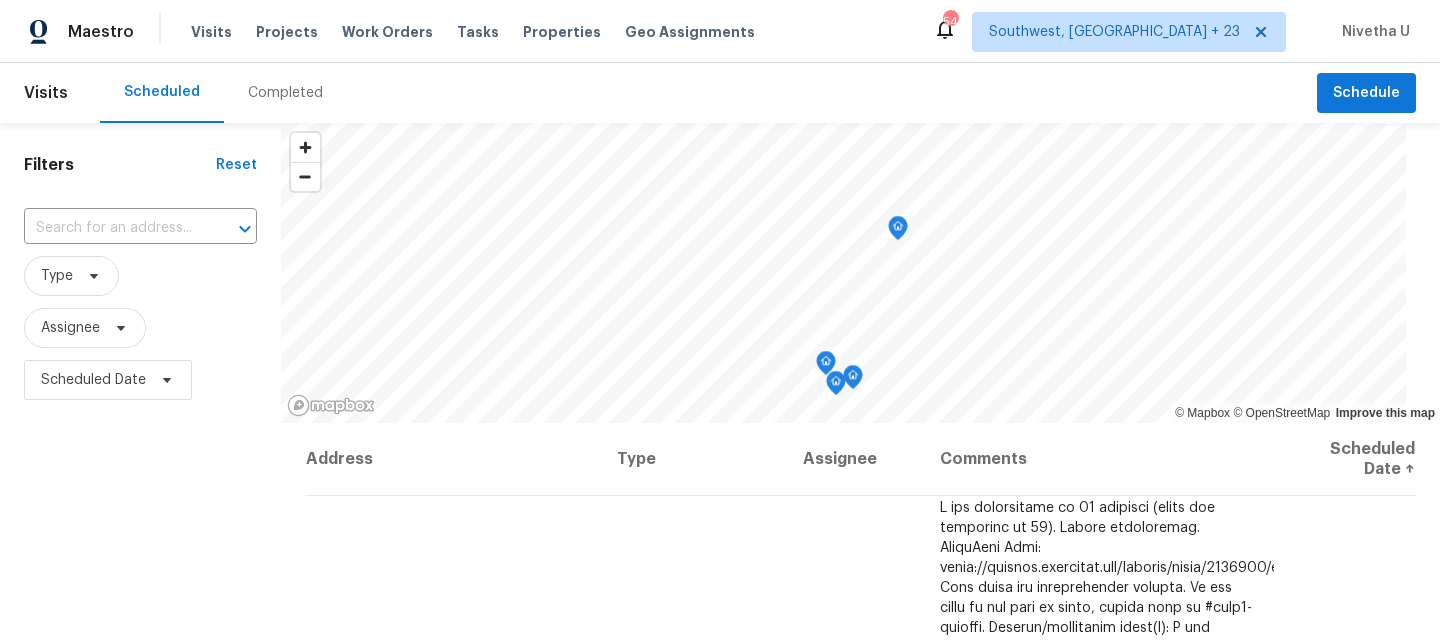 click on "Completed" at bounding box center [285, 93] 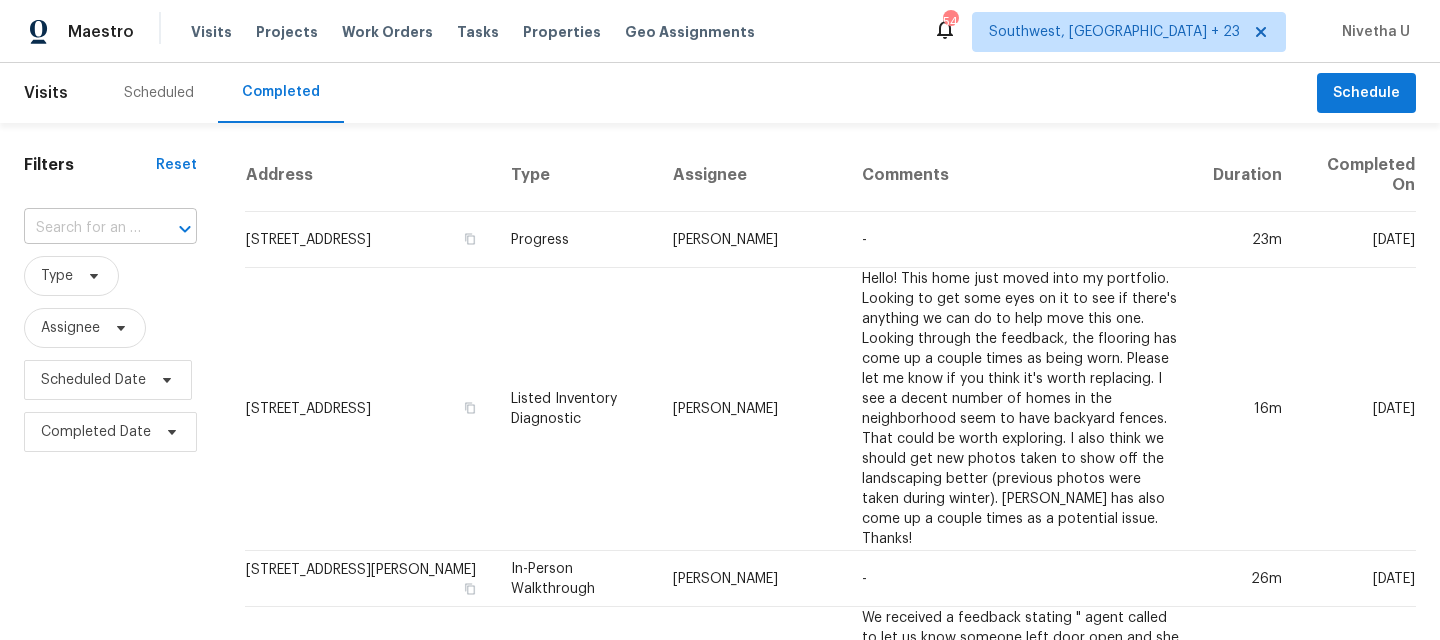 click at bounding box center [82, 228] 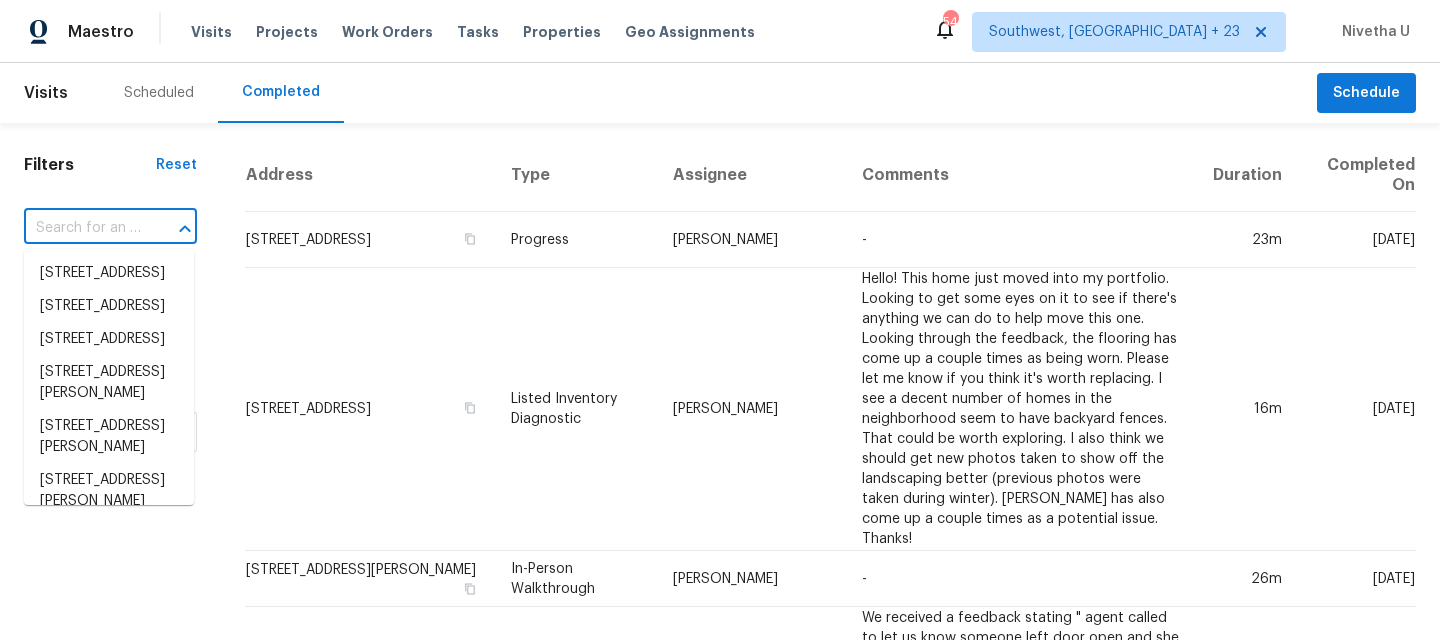 paste on "[STREET_ADDRESS][PERSON_NAME]" 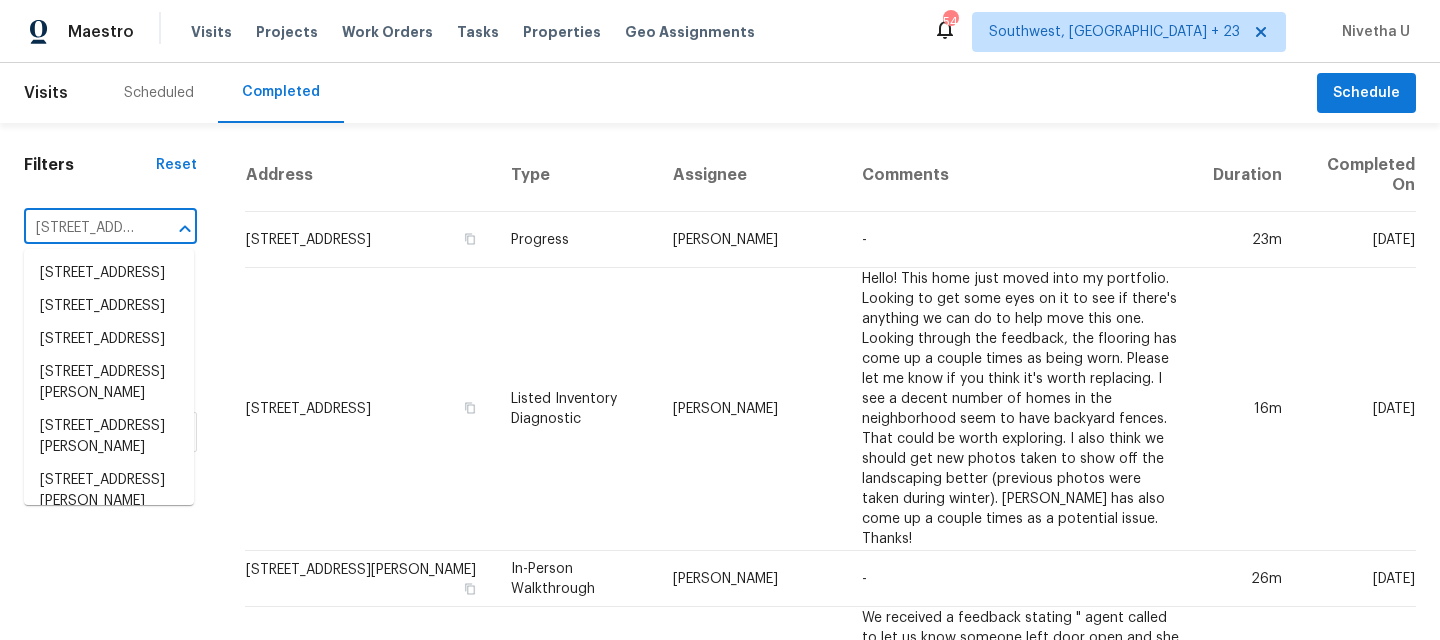 scroll, scrollTop: 0, scrollLeft: 168, axis: horizontal 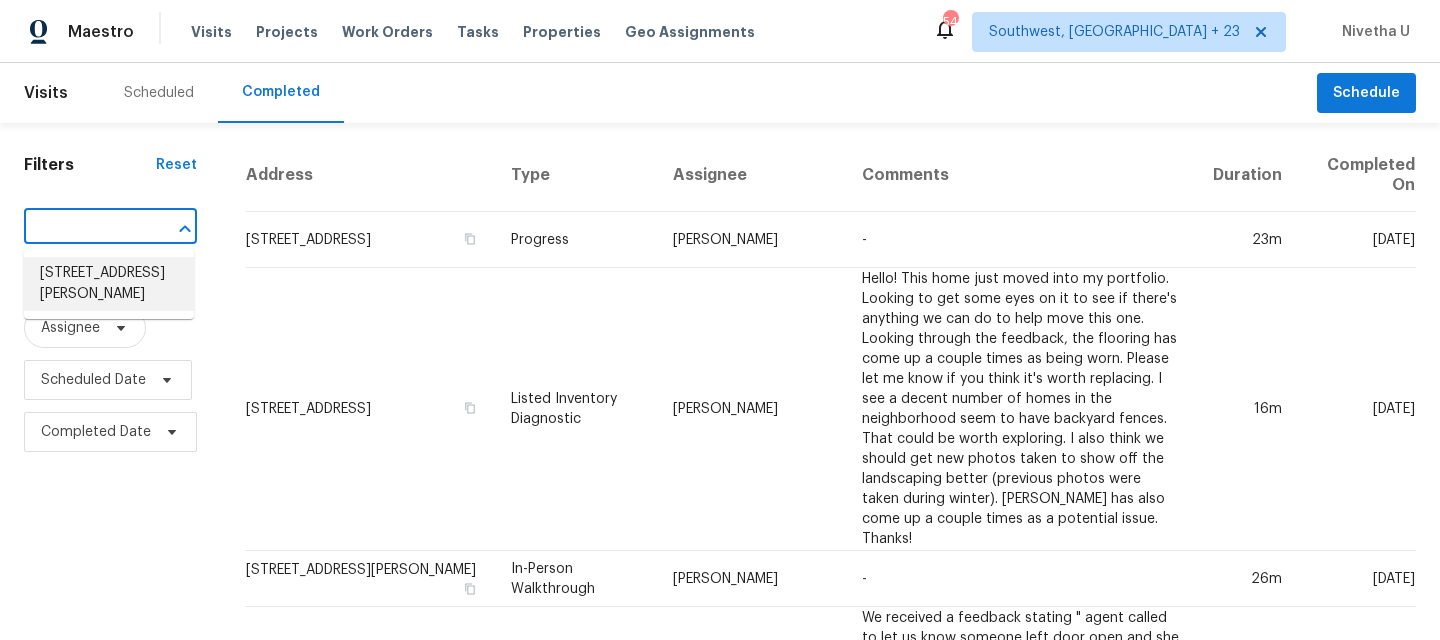 click on "[STREET_ADDRESS][PERSON_NAME]" at bounding box center (109, 284) 